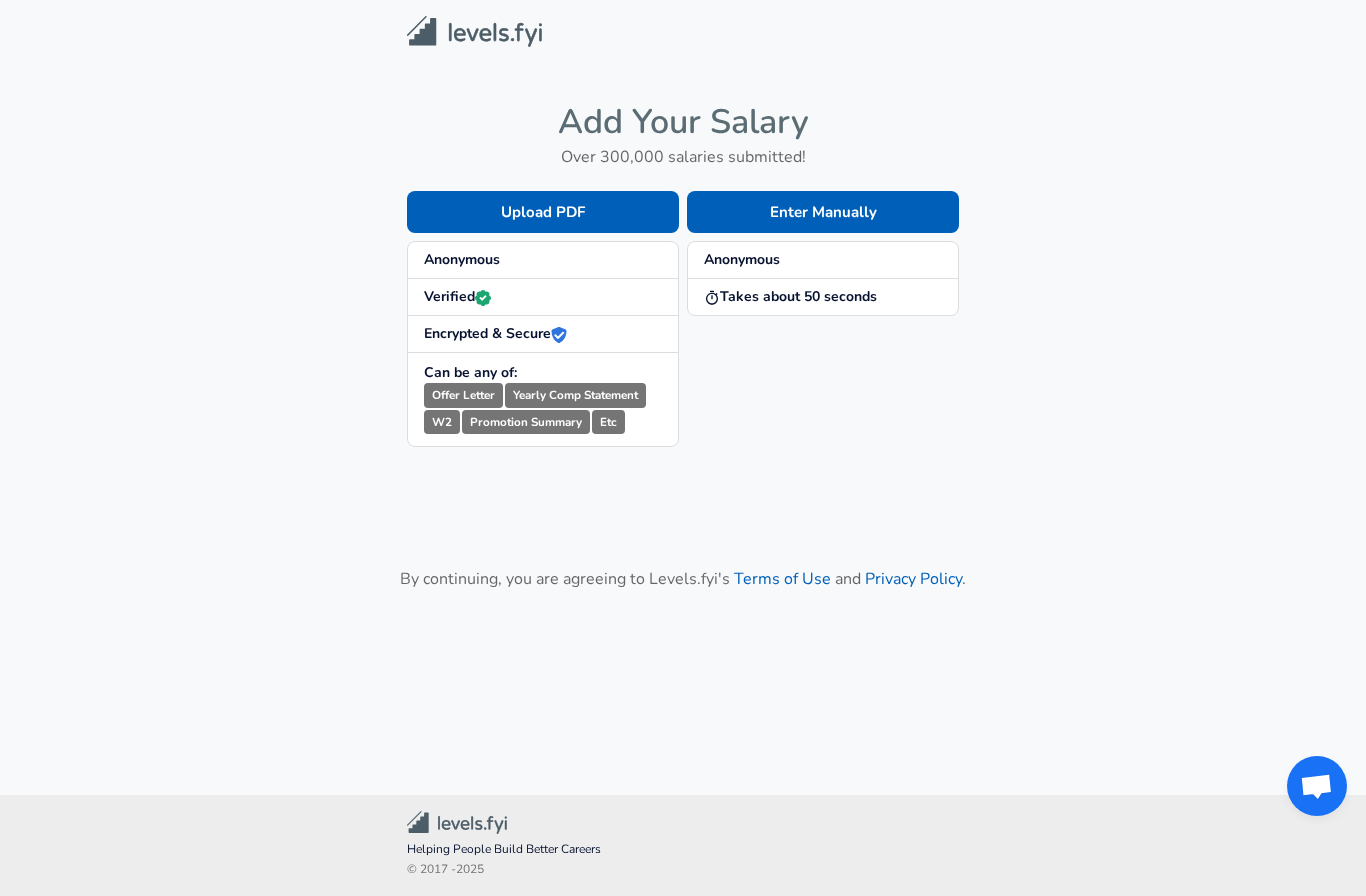 scroll, scrollTop: 0, scrollLeft: 0, axis: both 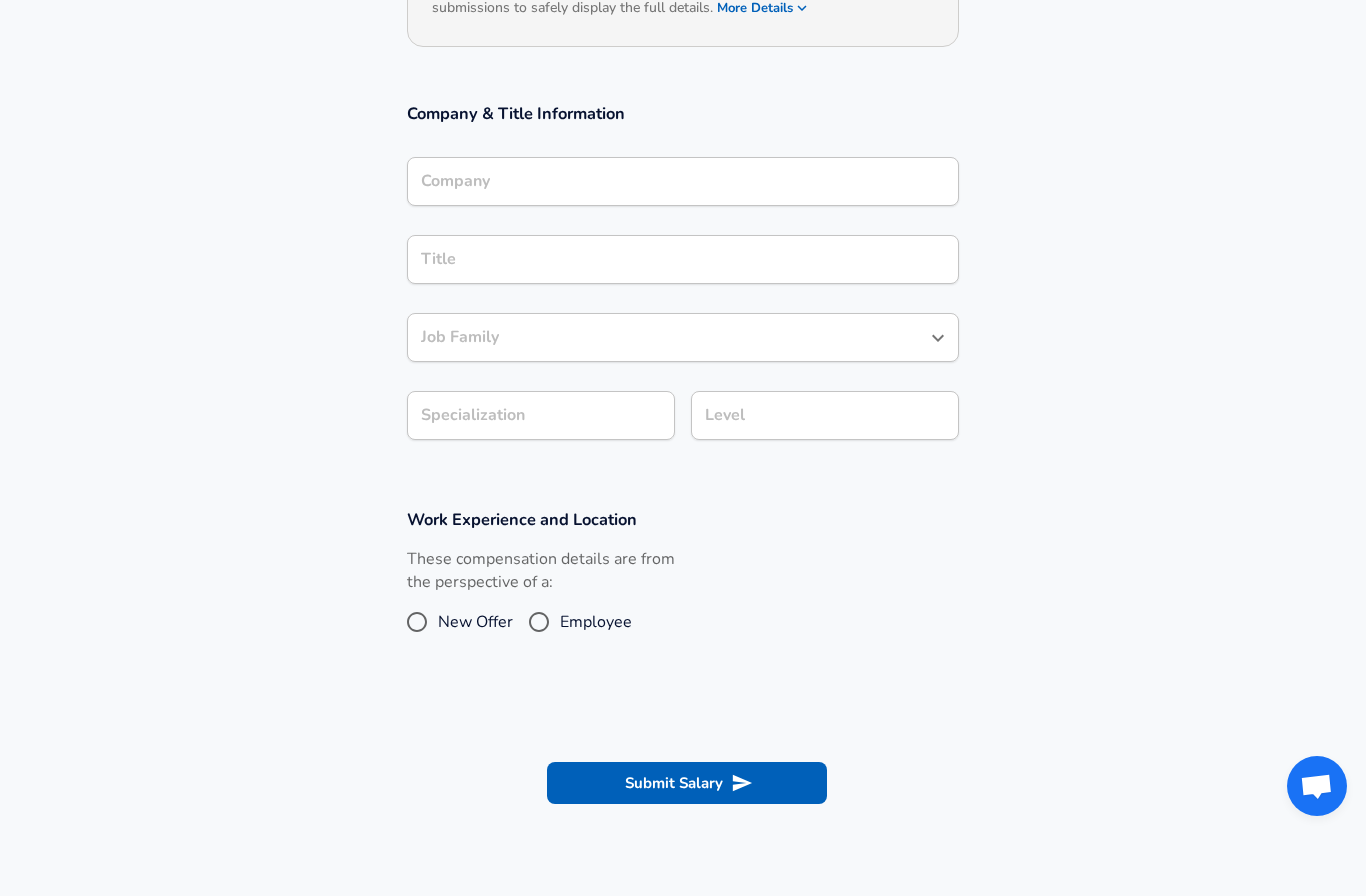 click on "Company" at bounding box center (683, 181) 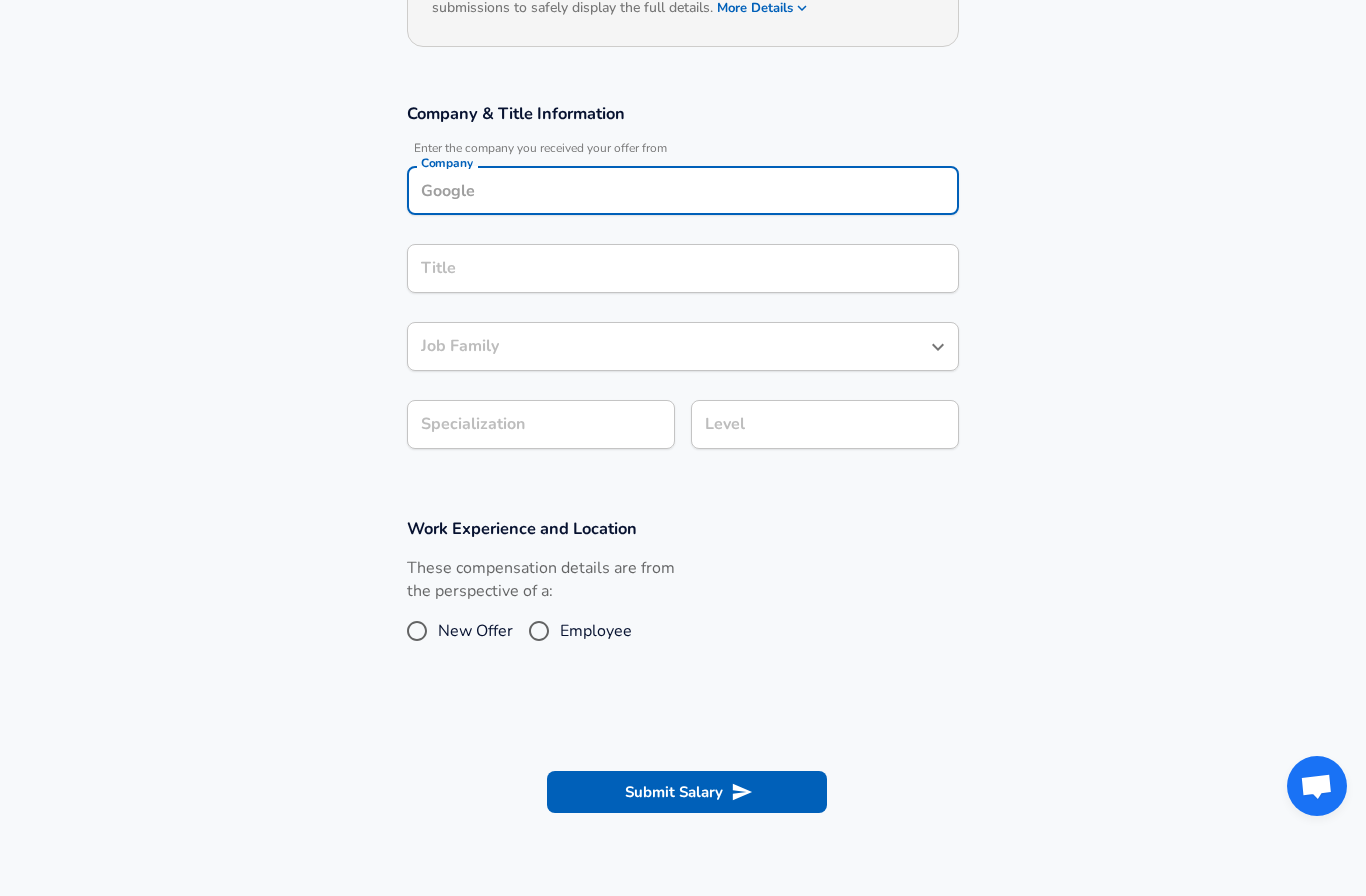 scroll, scrollTop: 276, scrollLeft: 0, axis: vertical 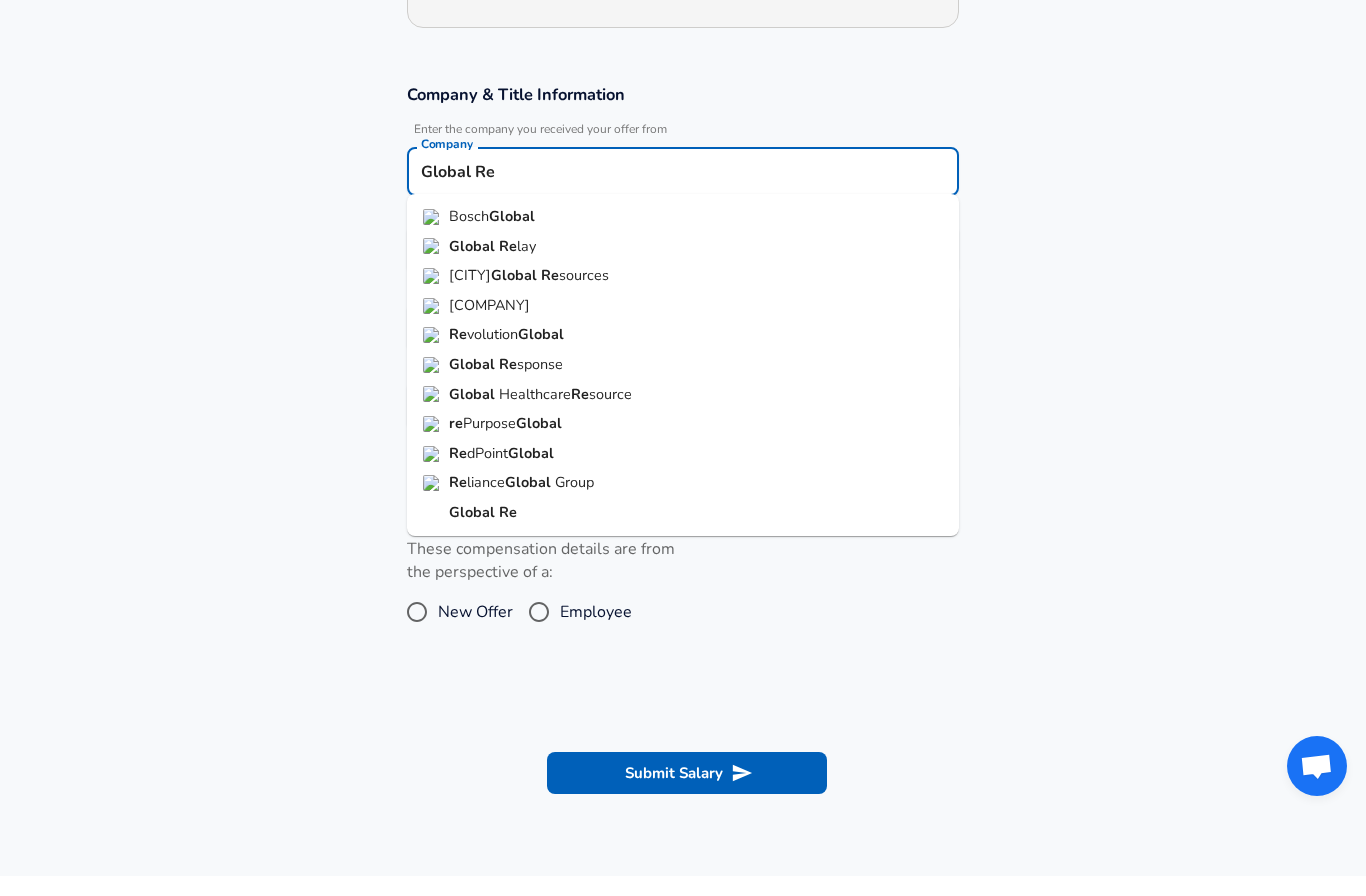click on "[BRAND]     [BRAND]" at bounding box center [683, 267] 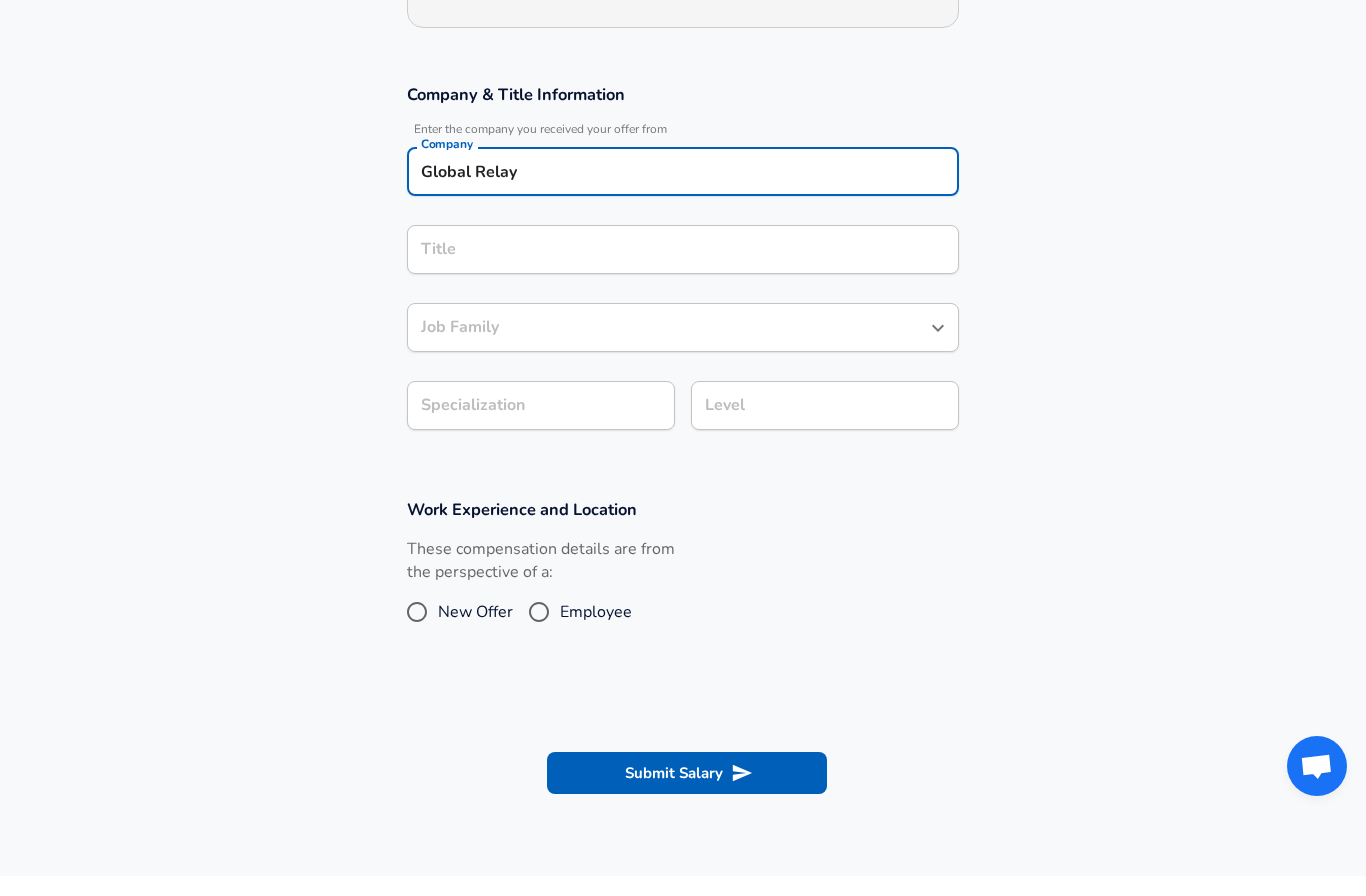 click on "Title Title" at bounding box center [683, 268] 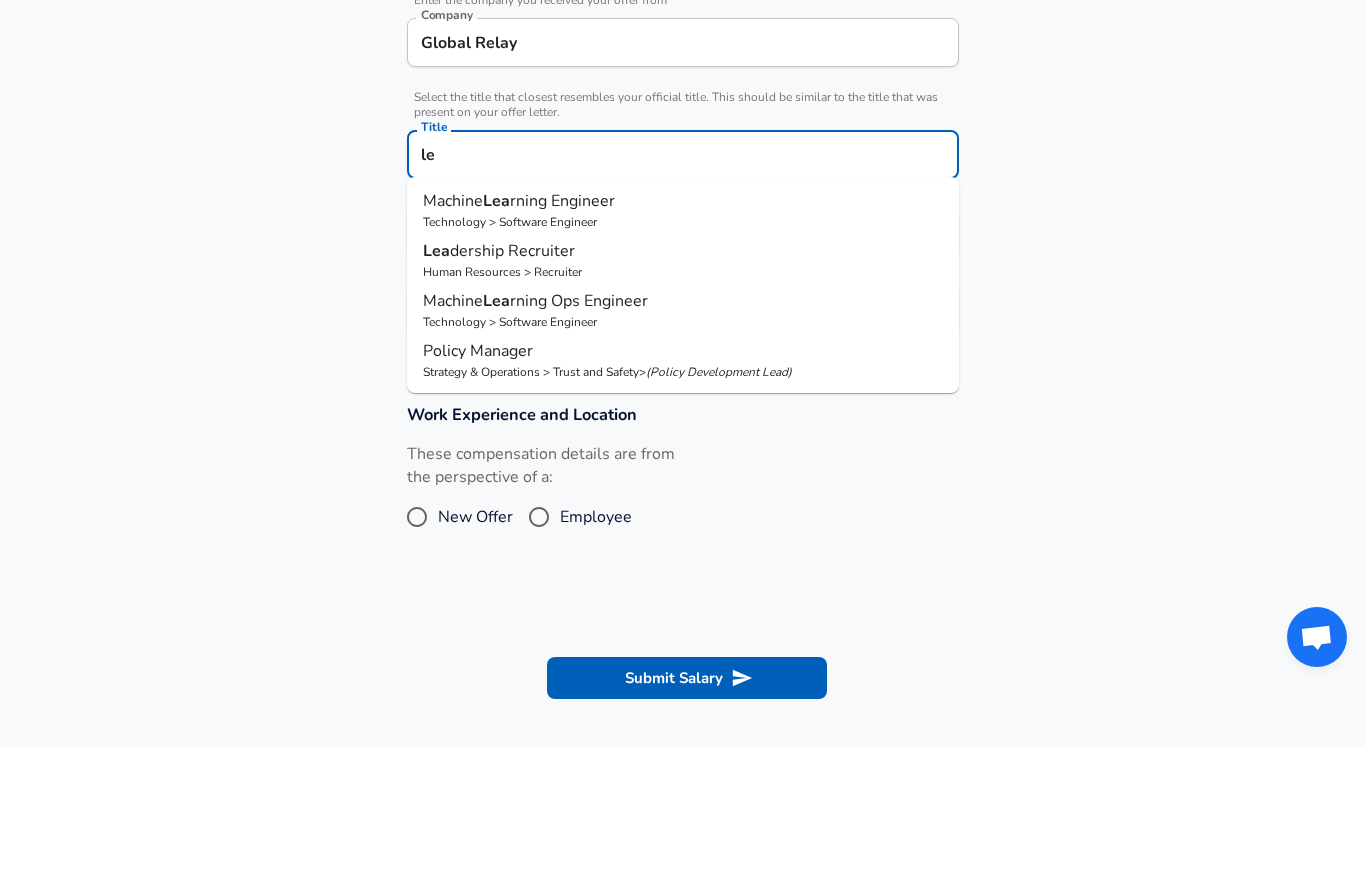 type on "l" 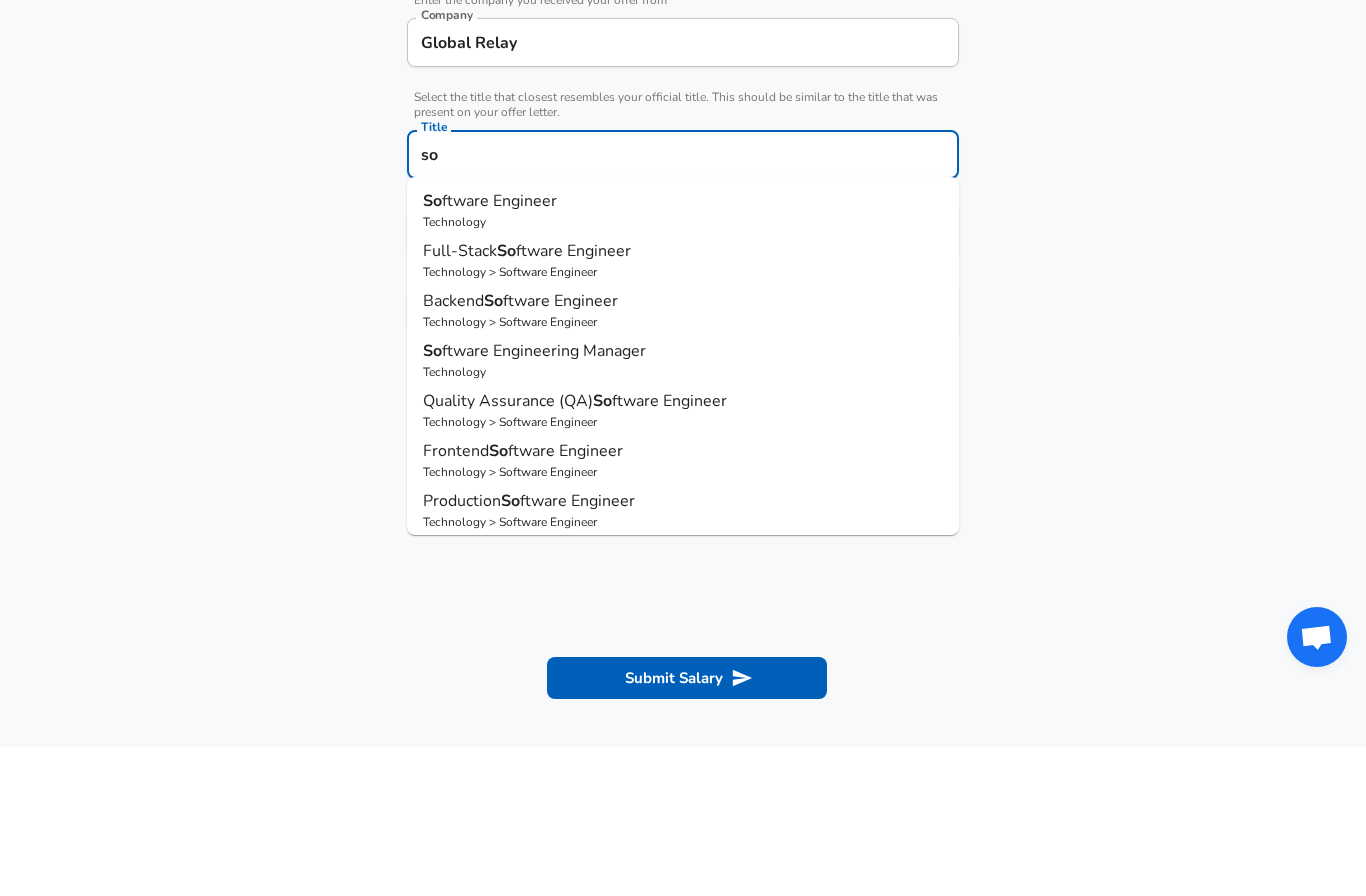 type on "s" 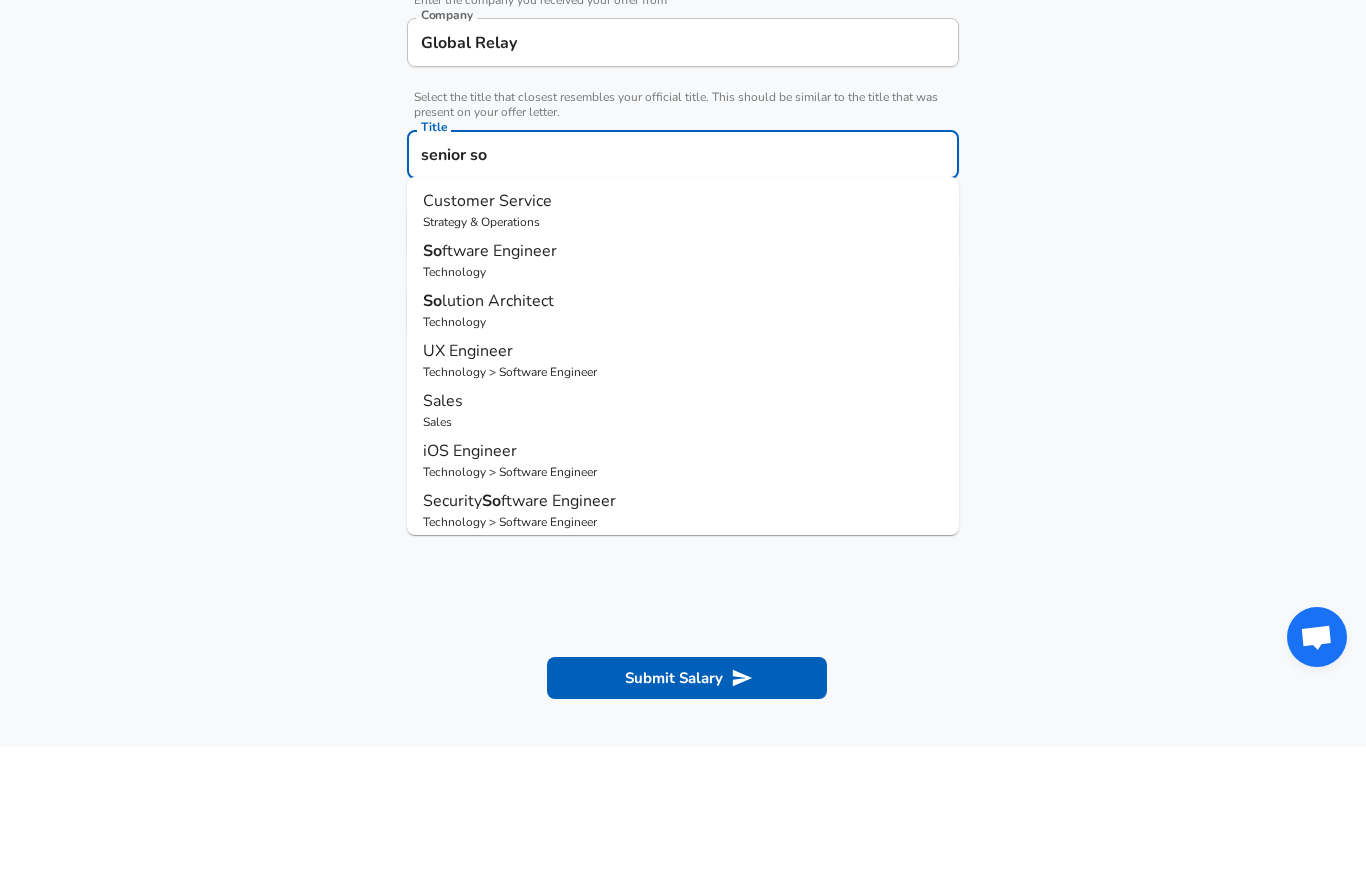 click on "Technology" at bounding box center (683, 421) 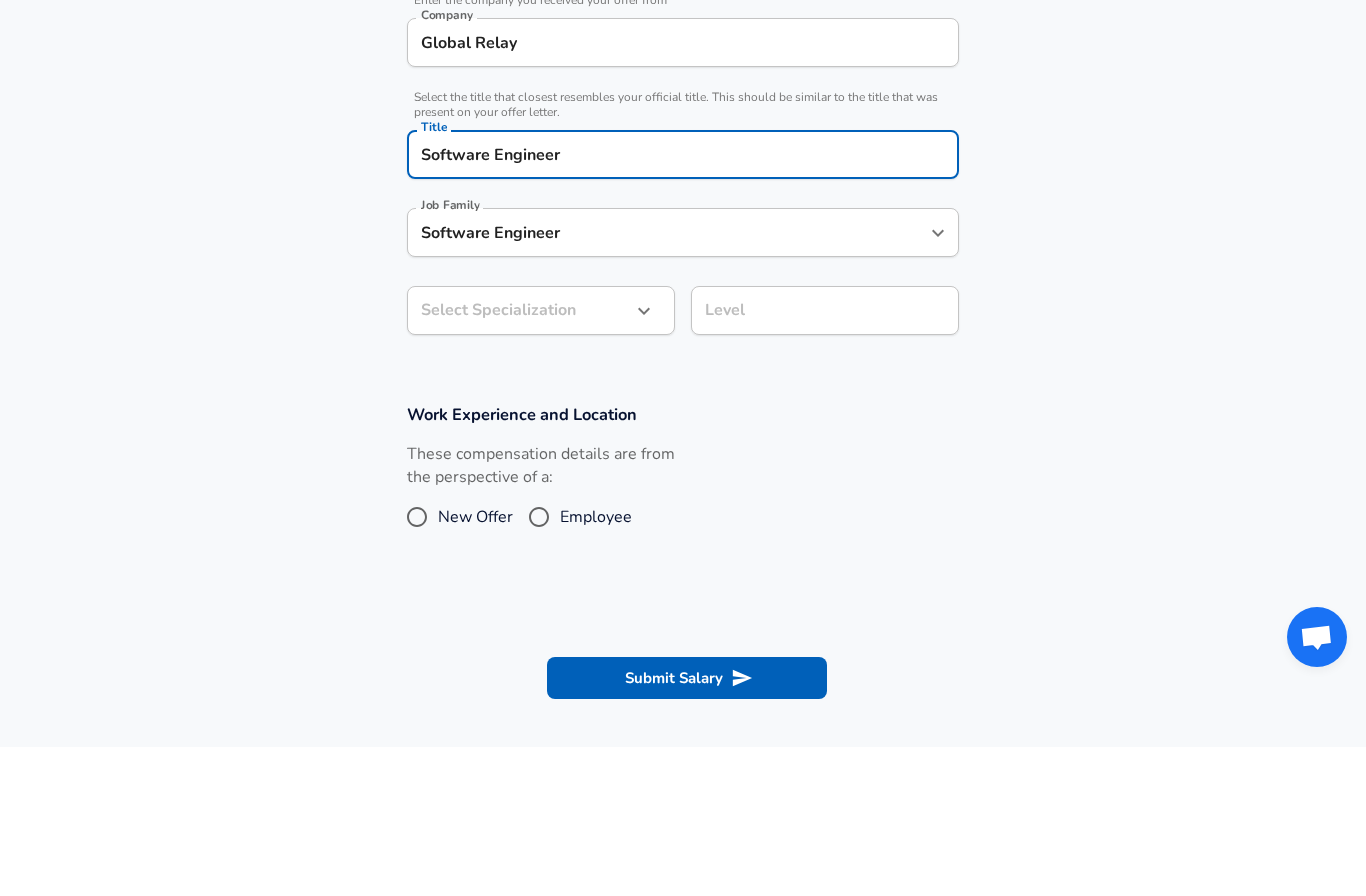 click on "Job Family Software Engineer Job Family" at bounding box center [683, 380] 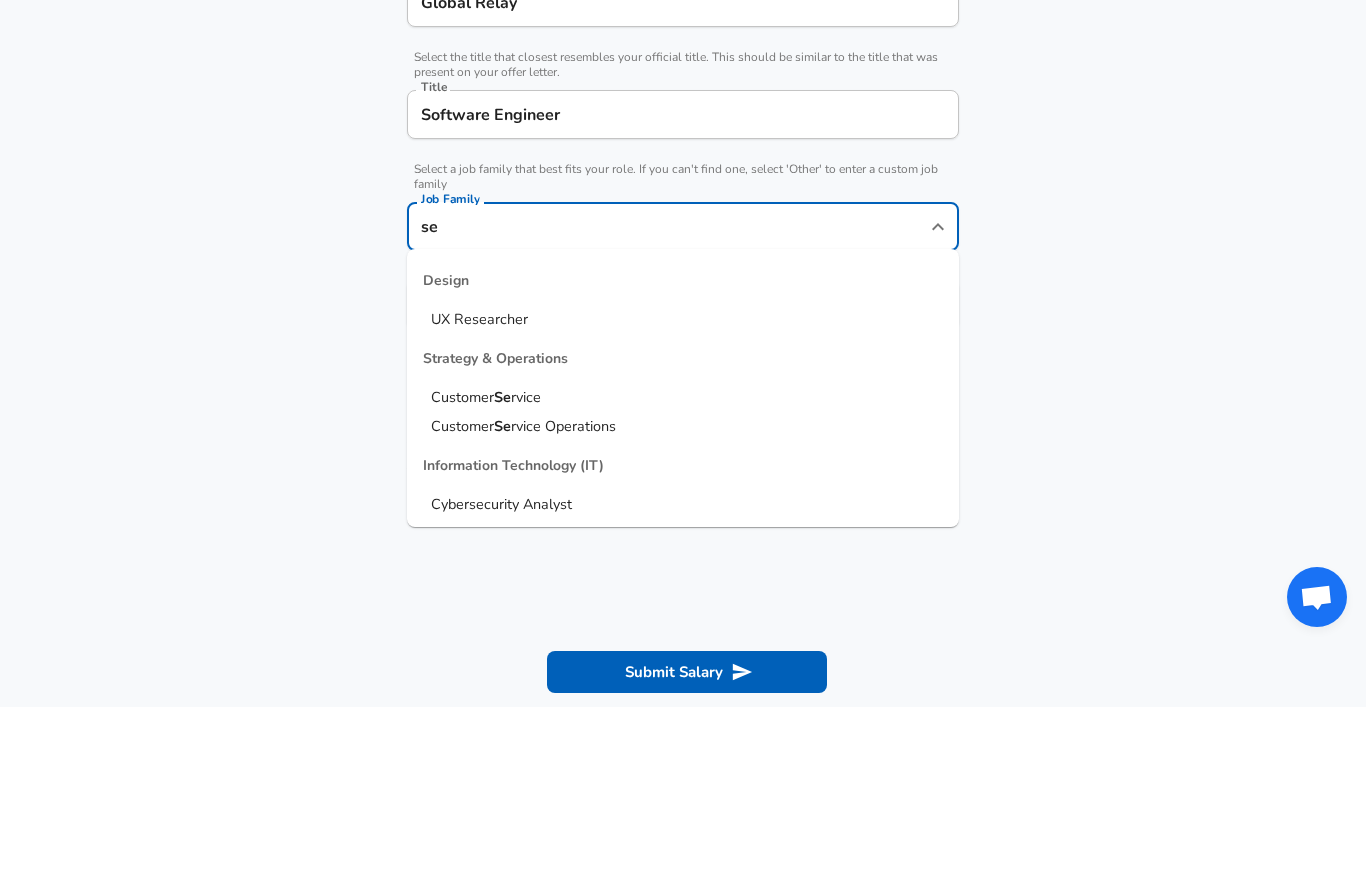 scroll, scrollTop: 0, scrollLeft: 0, axis: both 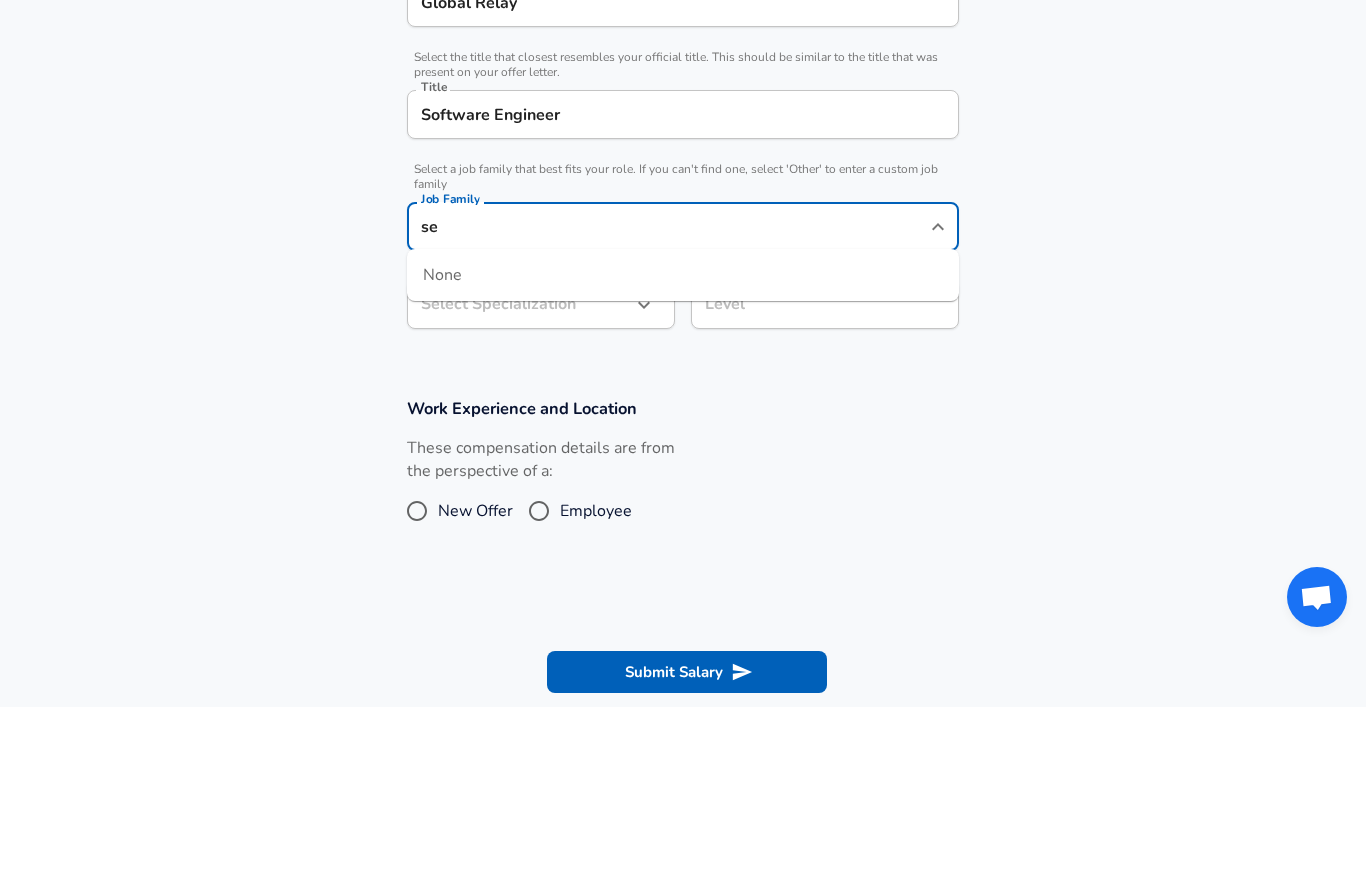 type on "s" 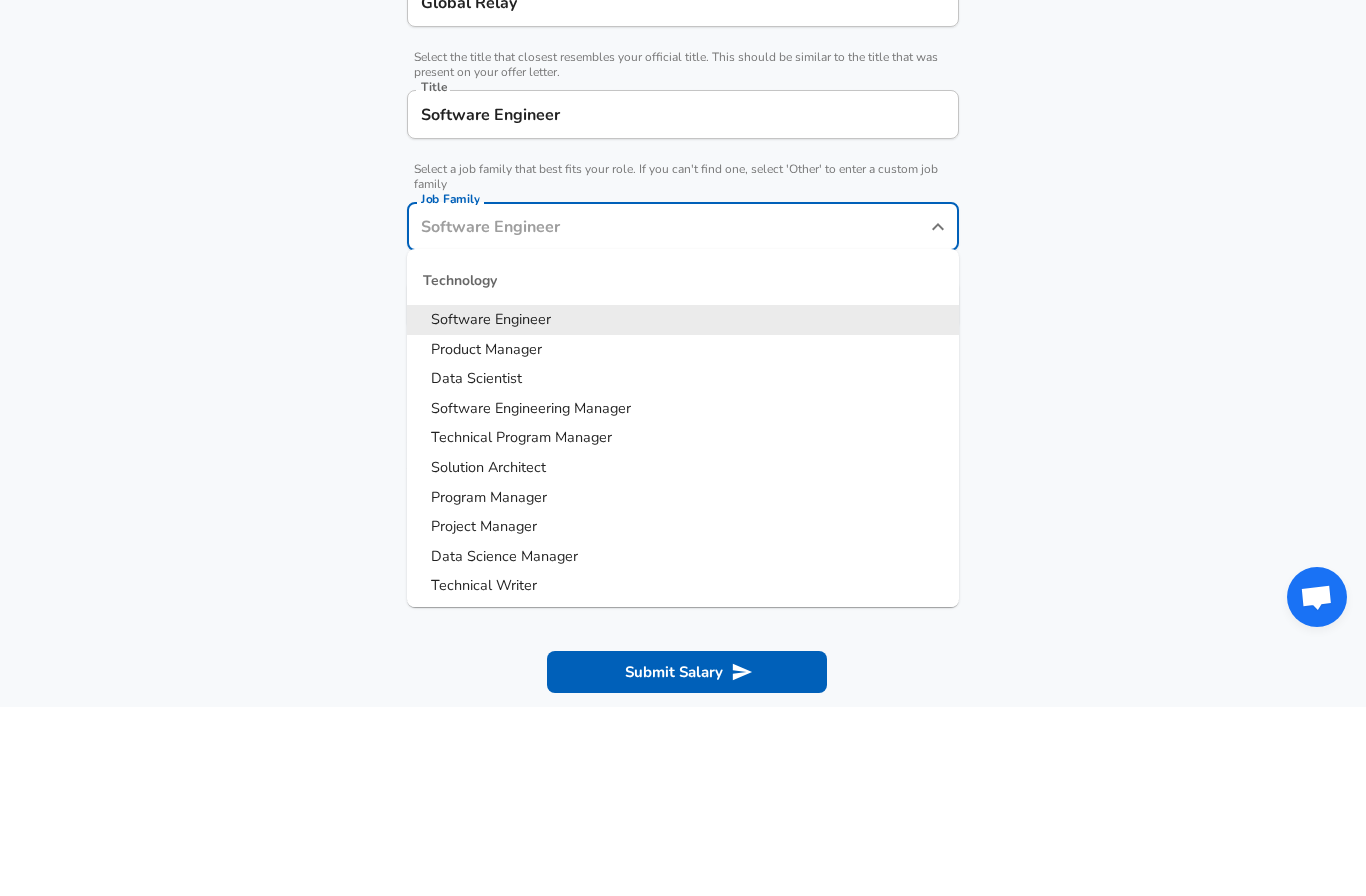 click on "Software Engineer" at bounding box center (683, 509) 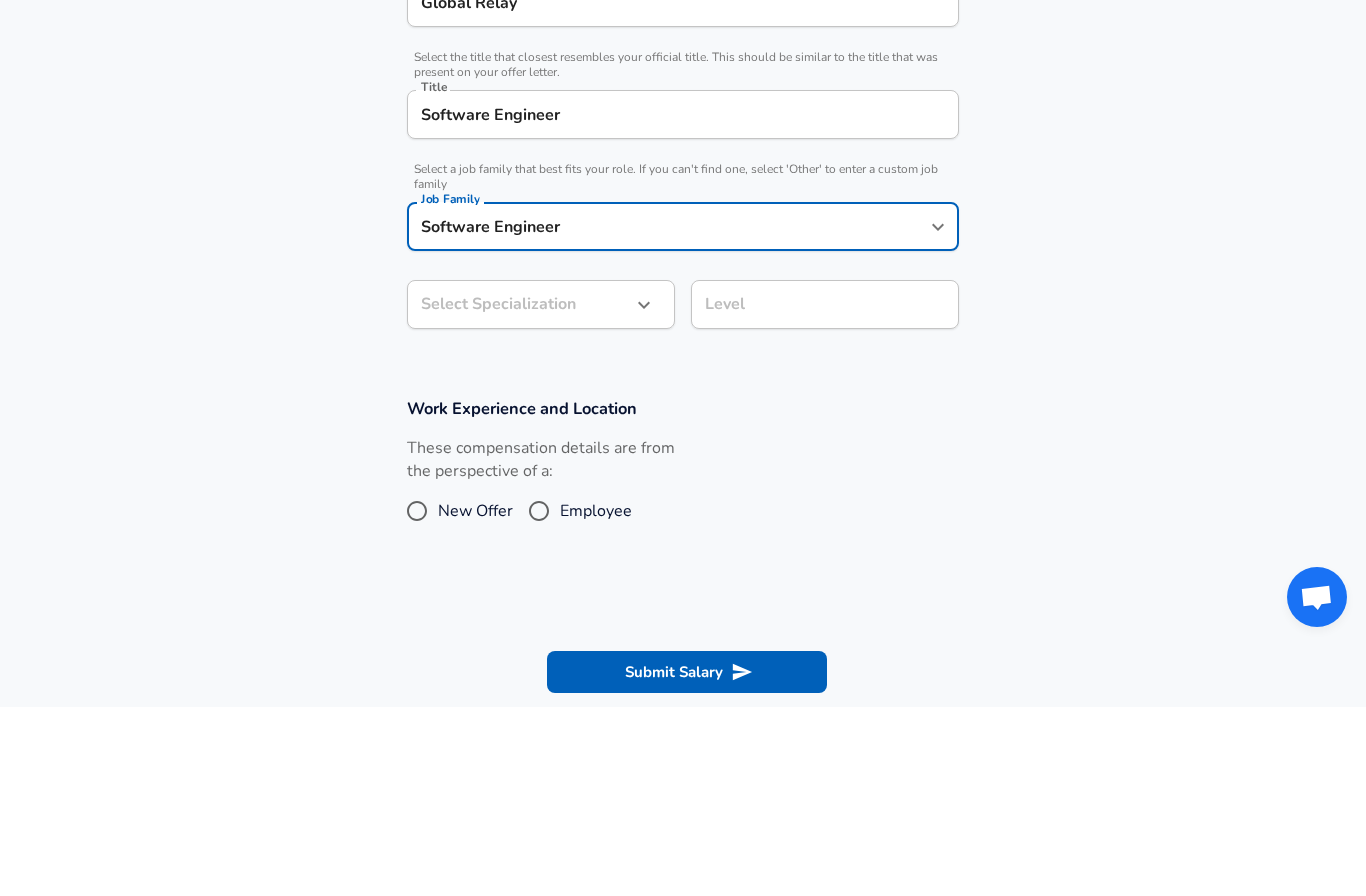 click at bounding box center (644, 494) 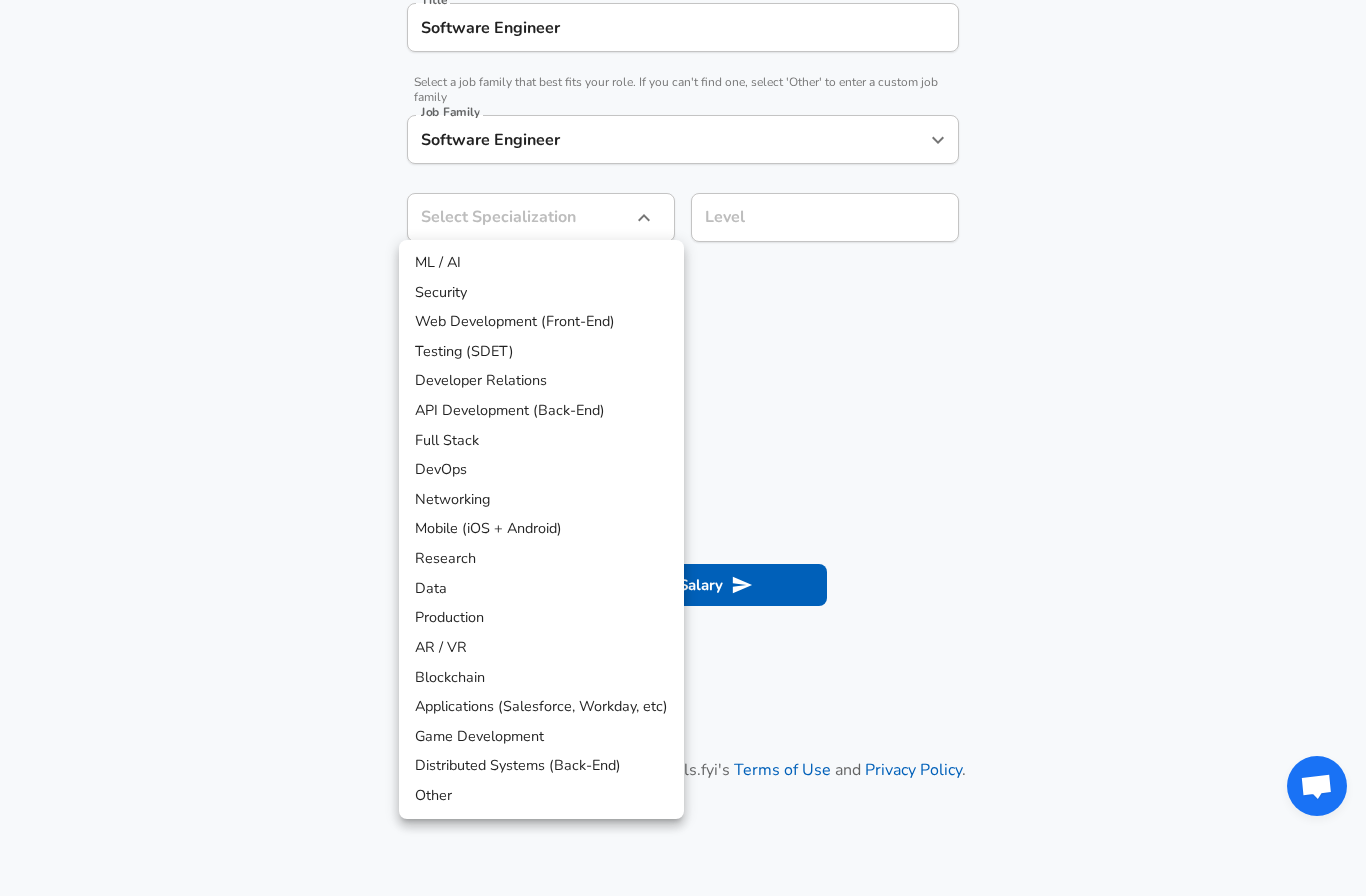 scroll, scrollTop: 523, scrollLeft: 0, axis: vertical 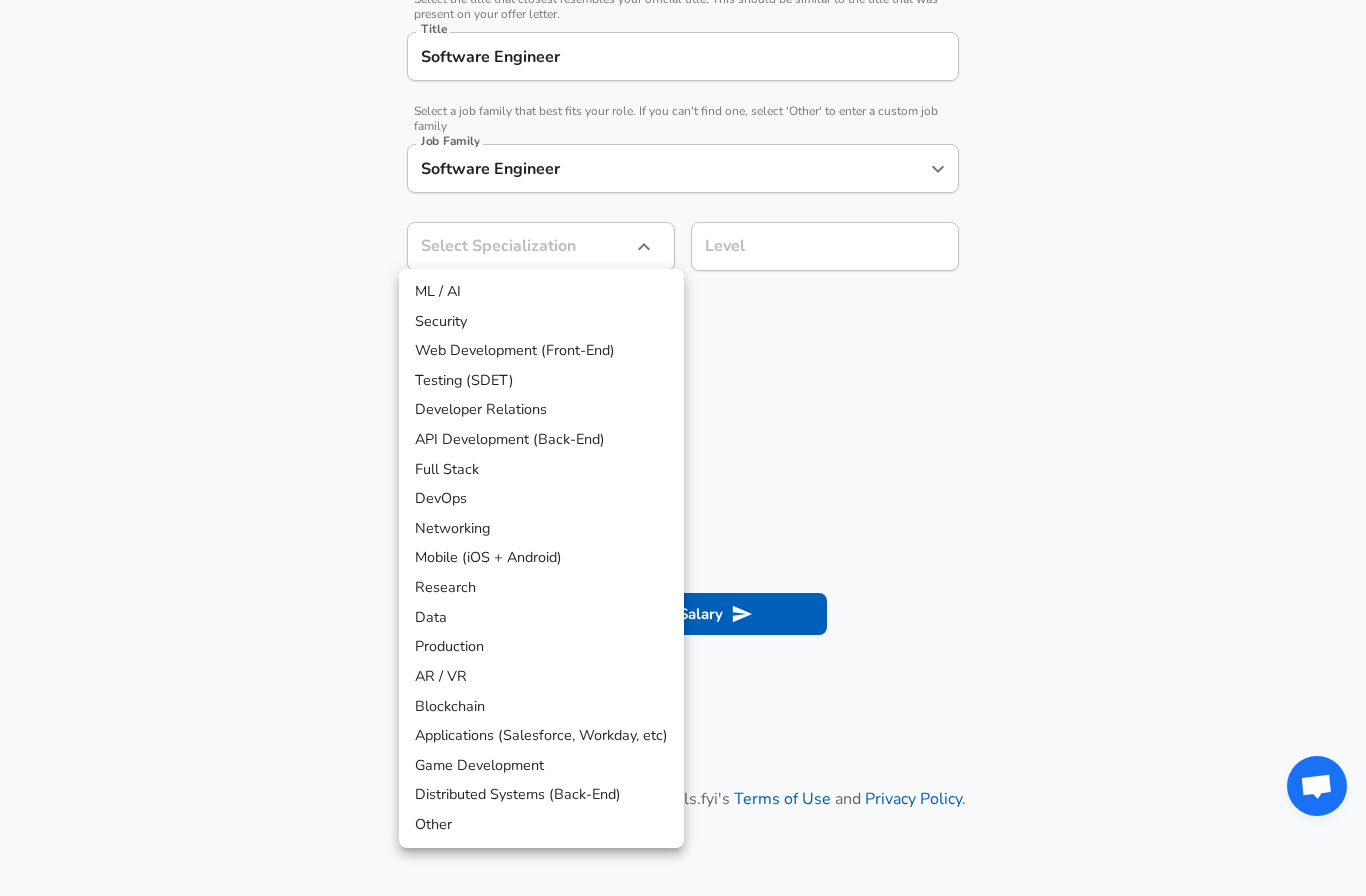 click on "Distributed Systems (Back-End)" at bounding box center [541, 795] 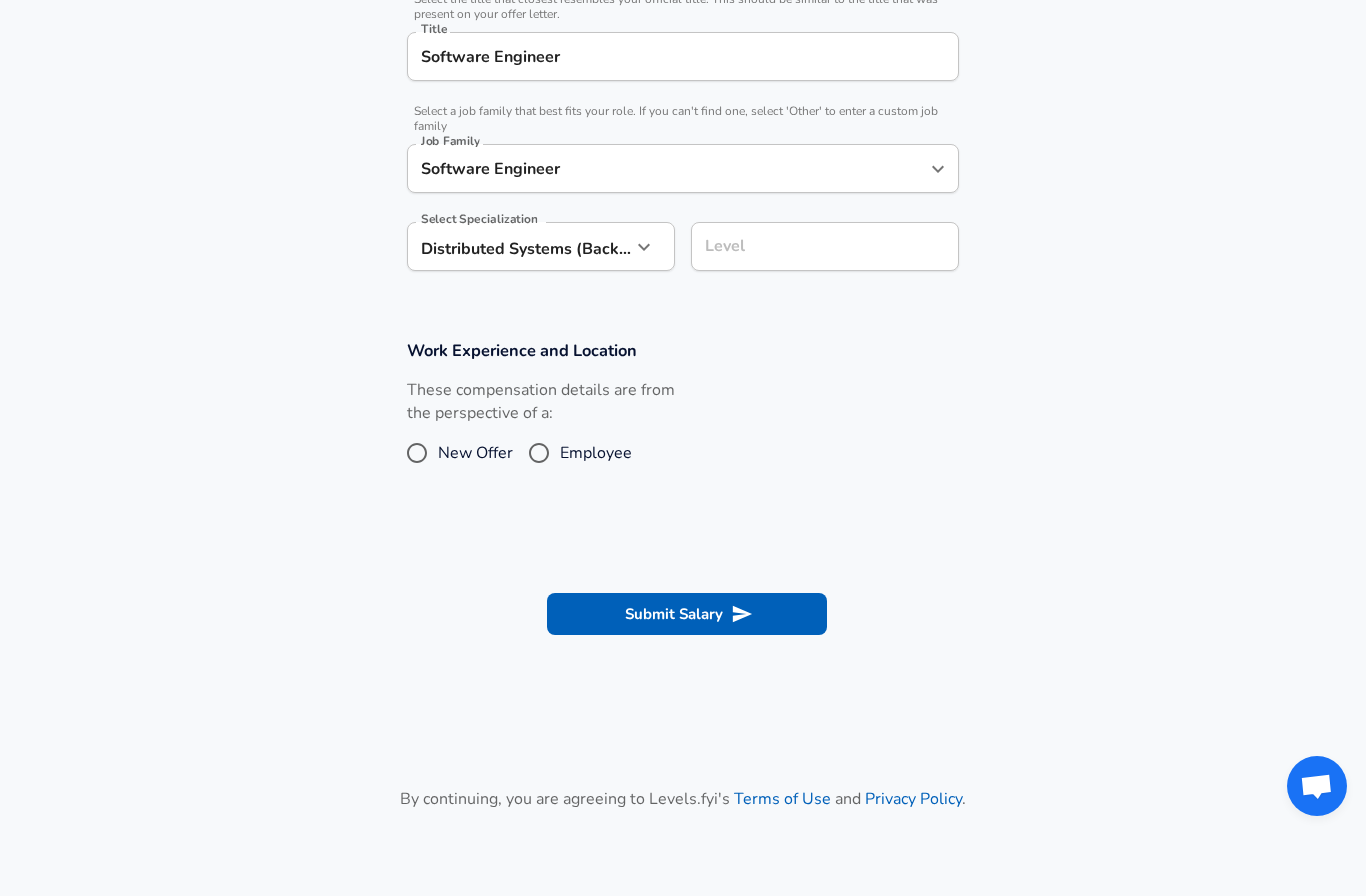click on "Level Level" at bounding box center (825, 245) 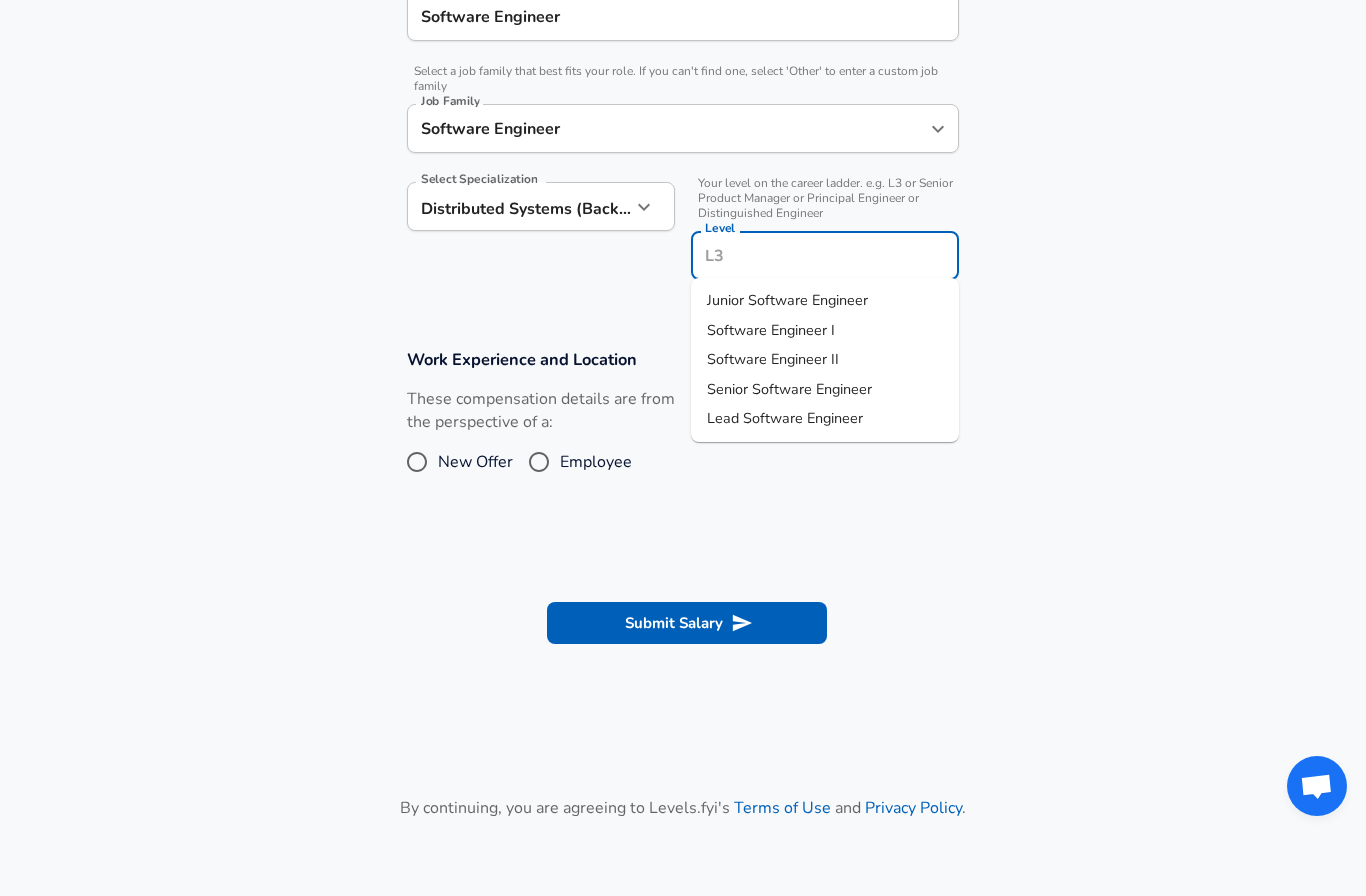 scroll, scrollTop: 522, scrollLeft: 0, axis: vertical 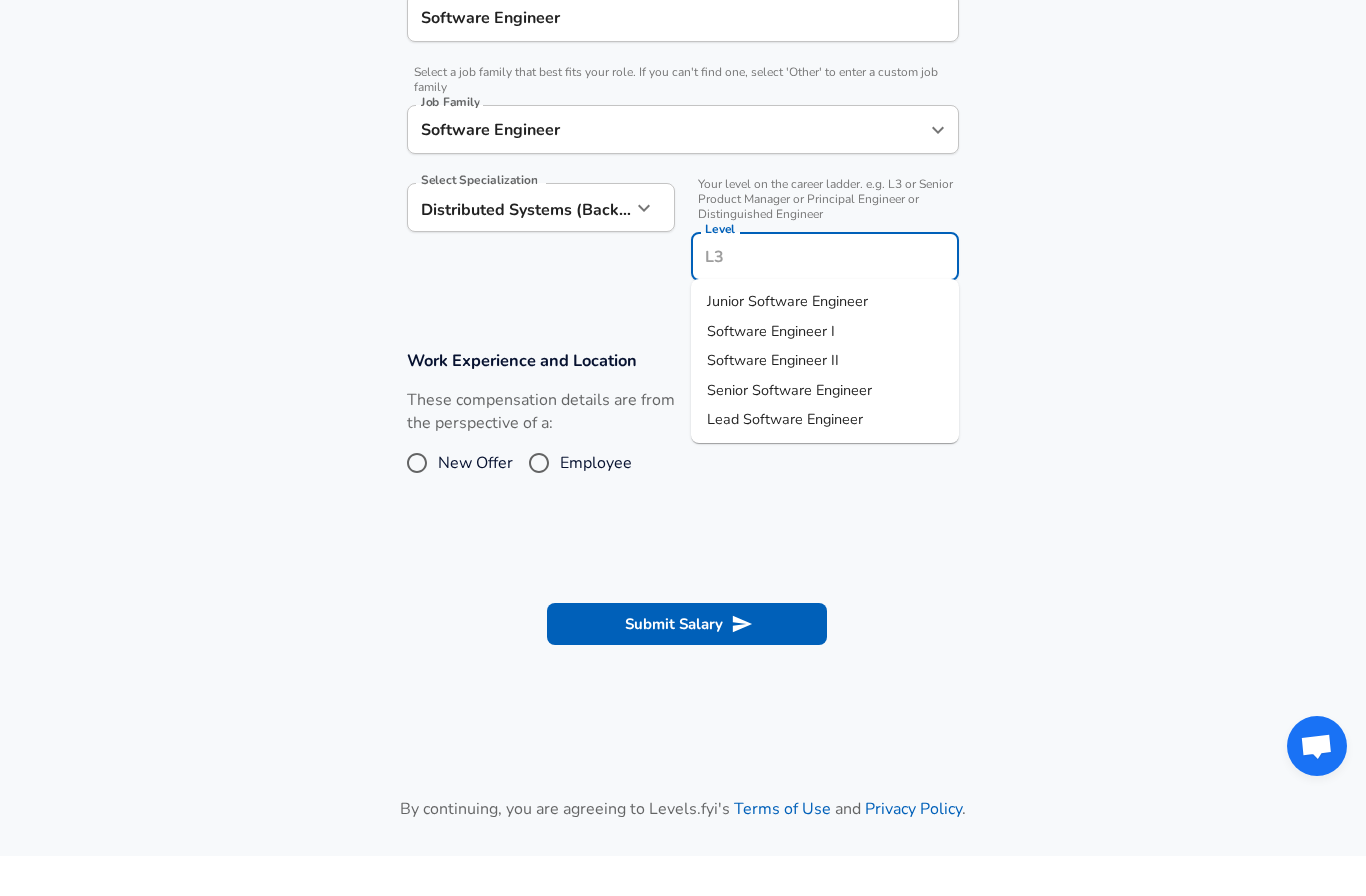 click on "Lead Software Engineer" at bounding box center (785, 459) 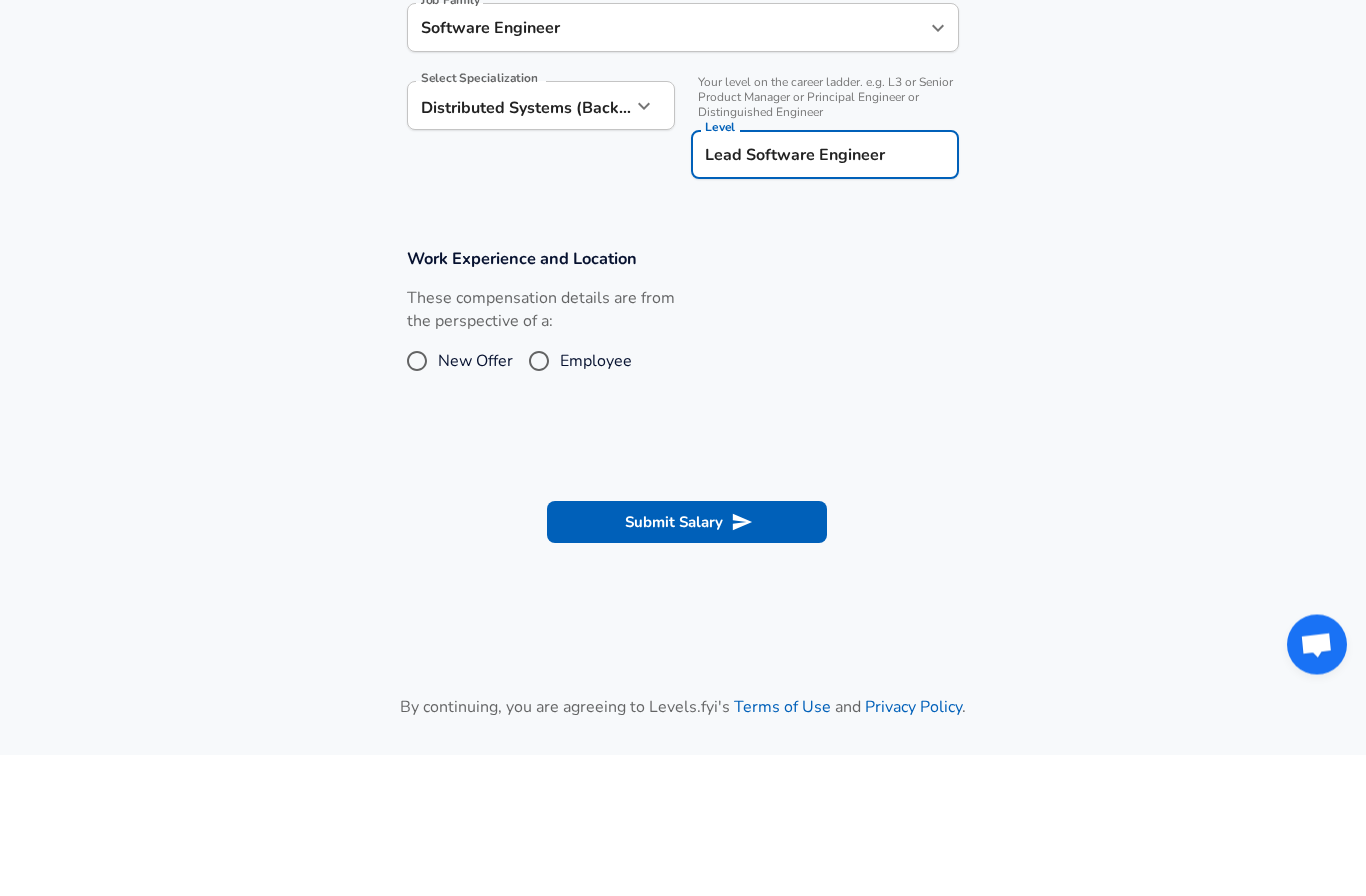 click on "Employee" at bounding box center [596, 503] 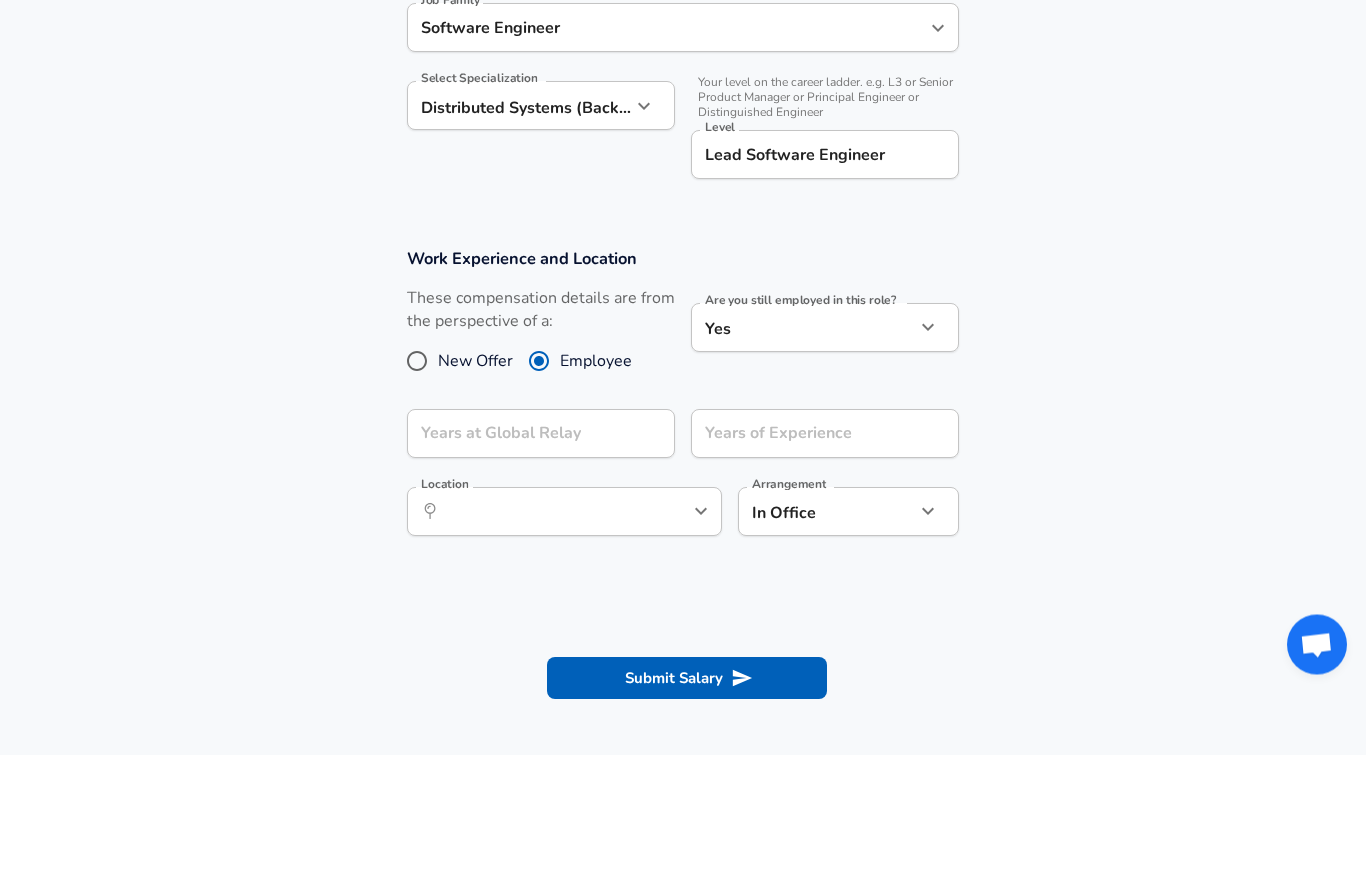 scroll, scrollTop: 664, scrollLeft: 0, axis: vertical 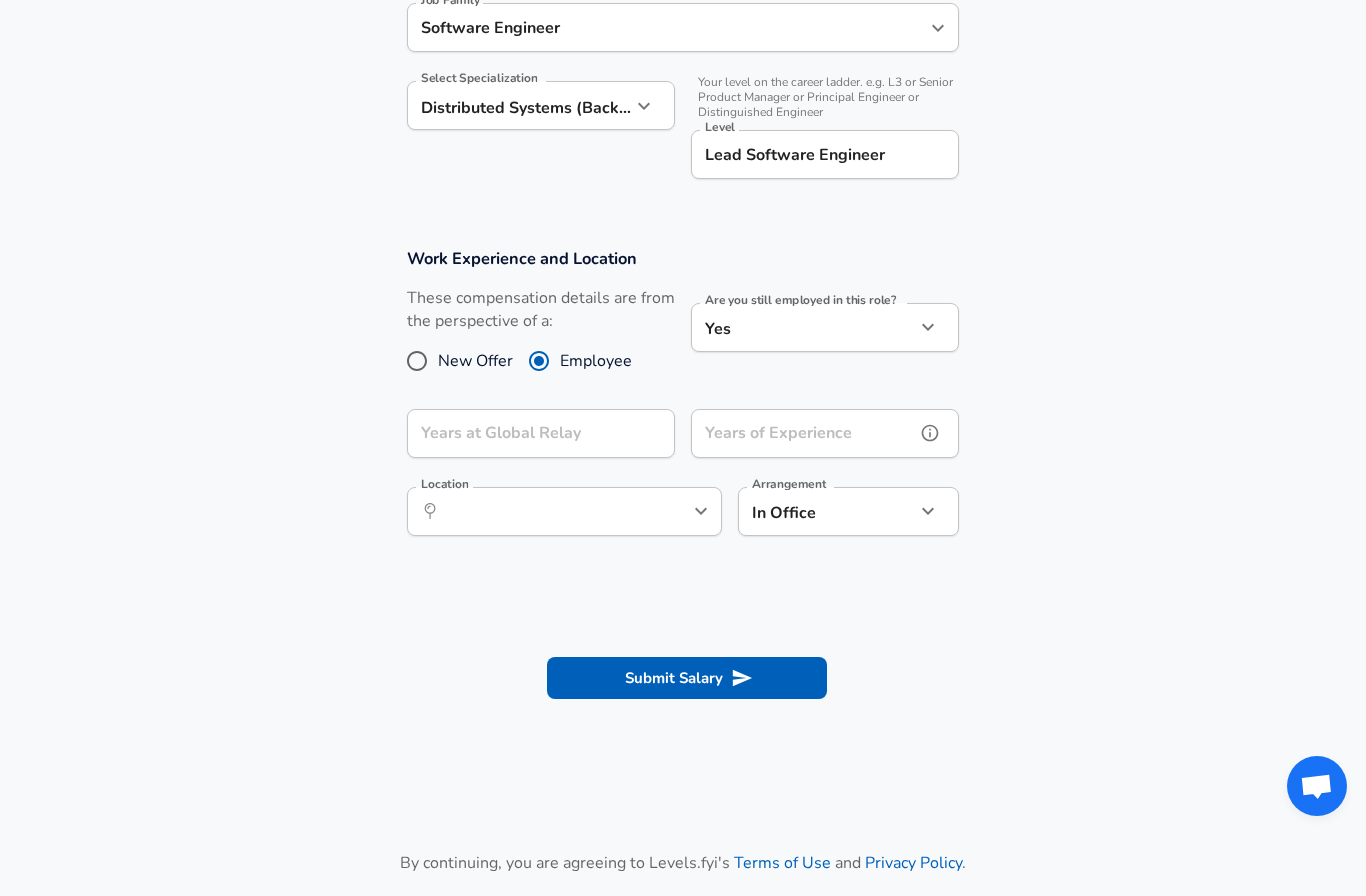 click on "Years of Experience" at bounding box center (803, 433) 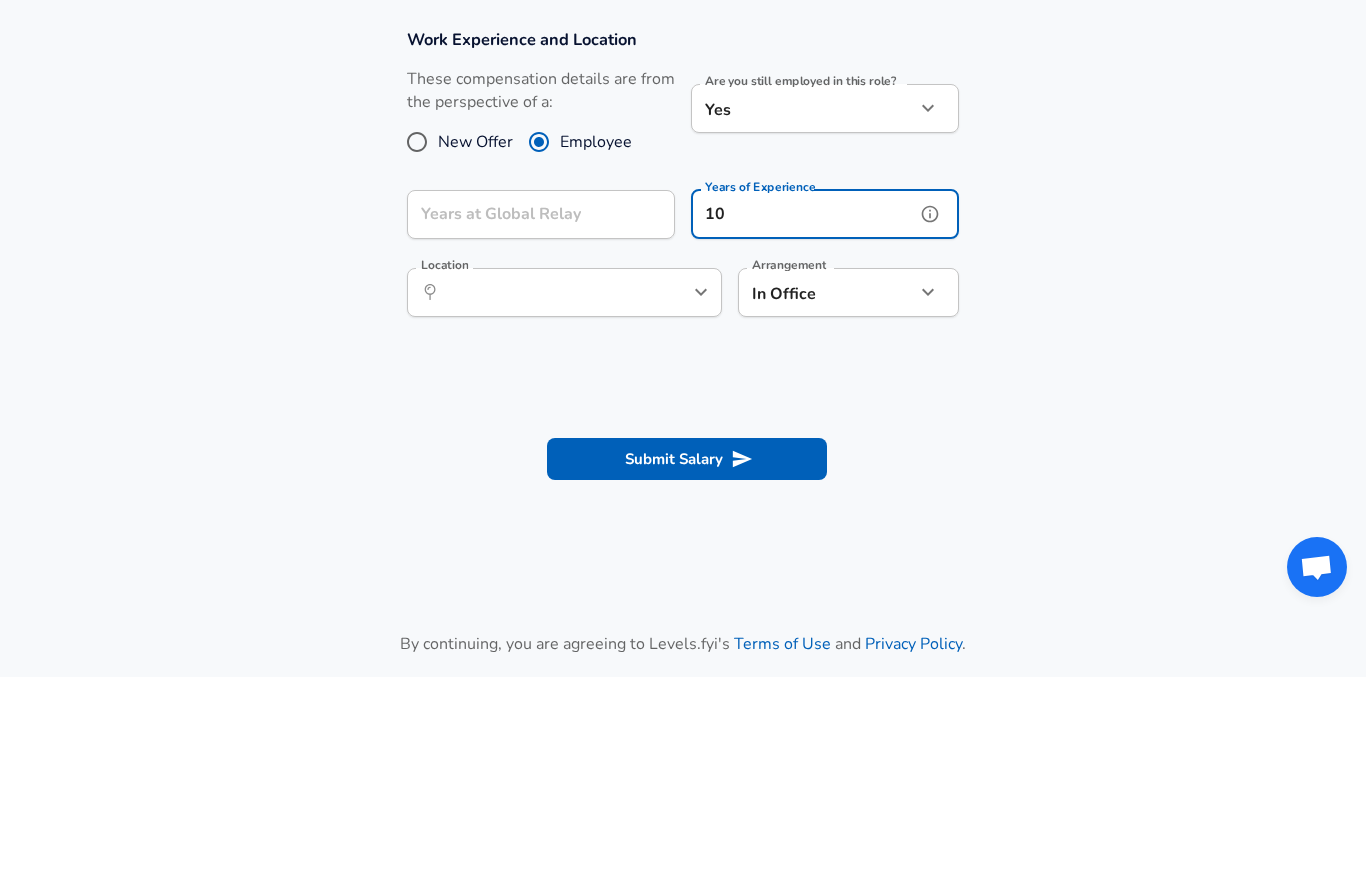 click at bounding box center [668, 511] 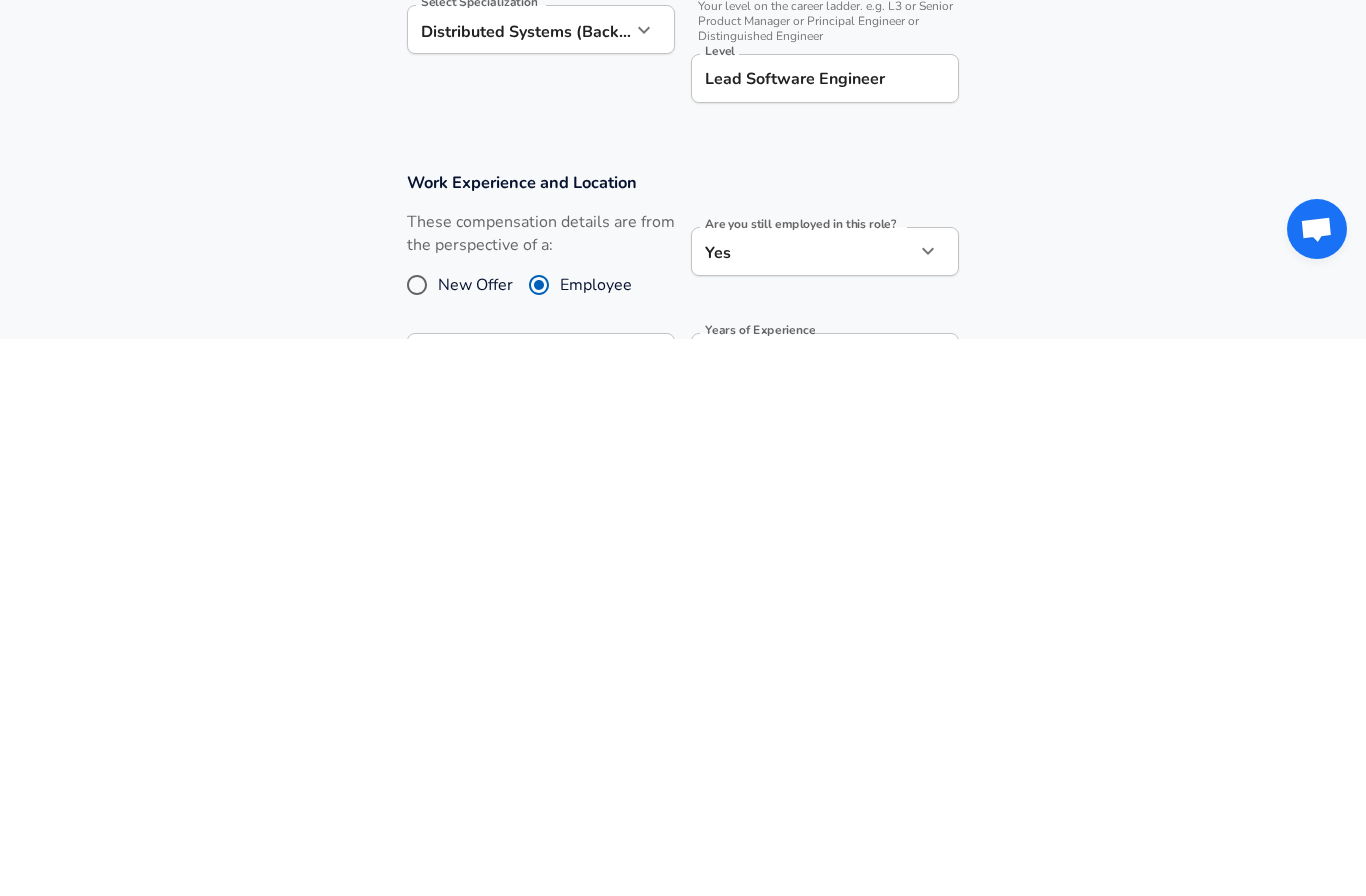 scroll, scrollTop: 544, scrollLeft: 0, axis: vertical 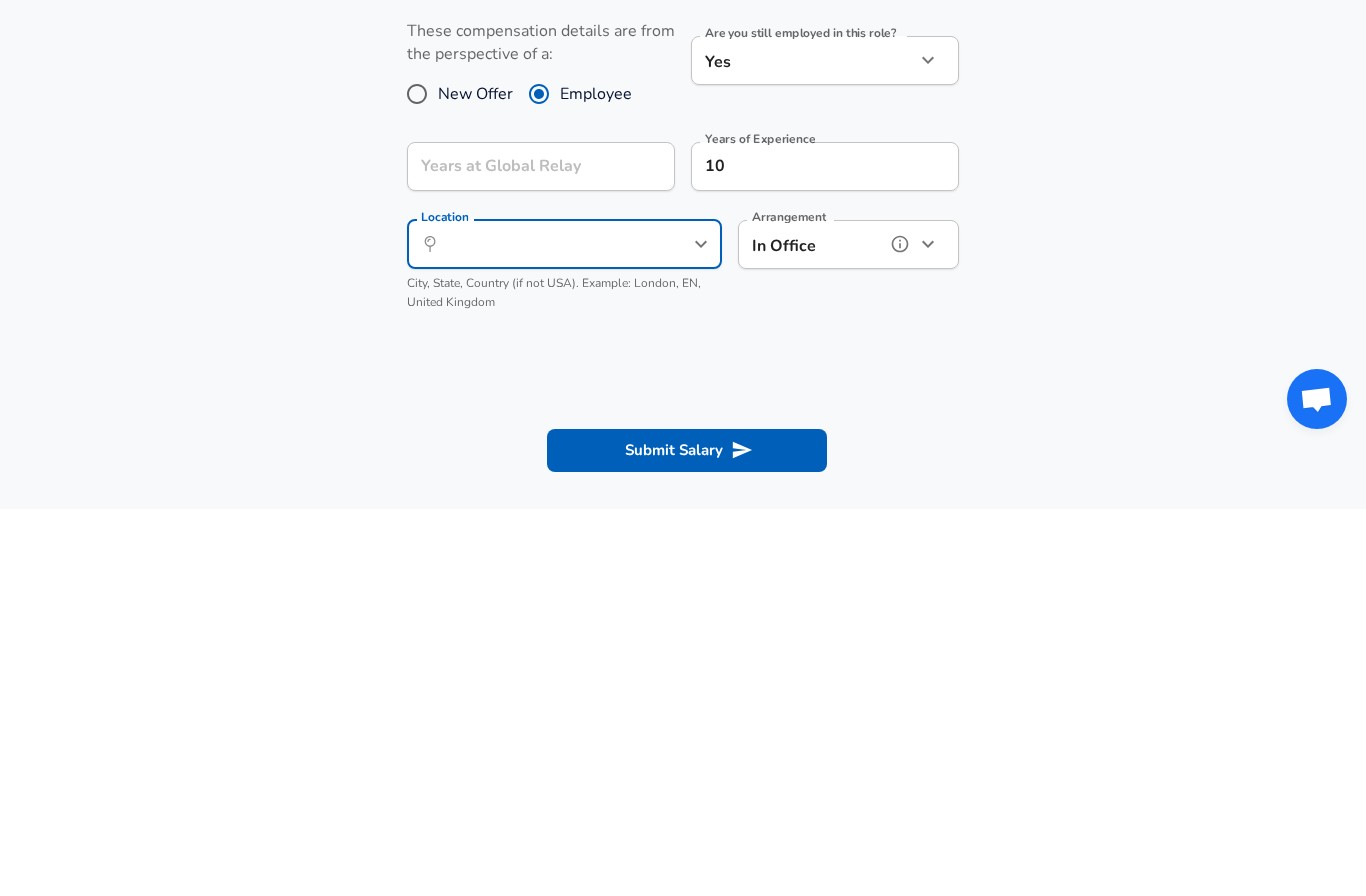 click 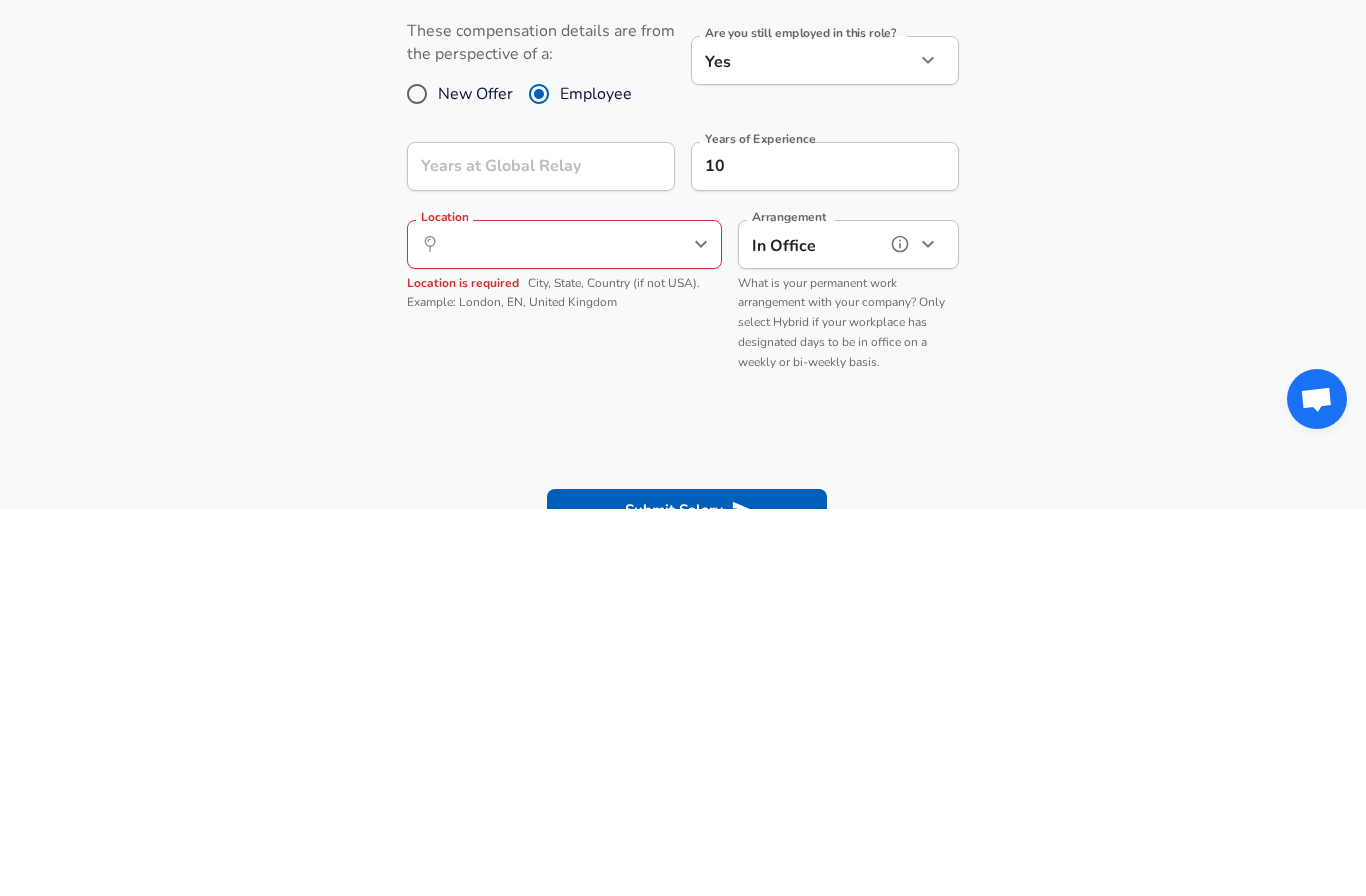 scroll, scrollTop: 932, scrollLeft: 0, axis: vertical 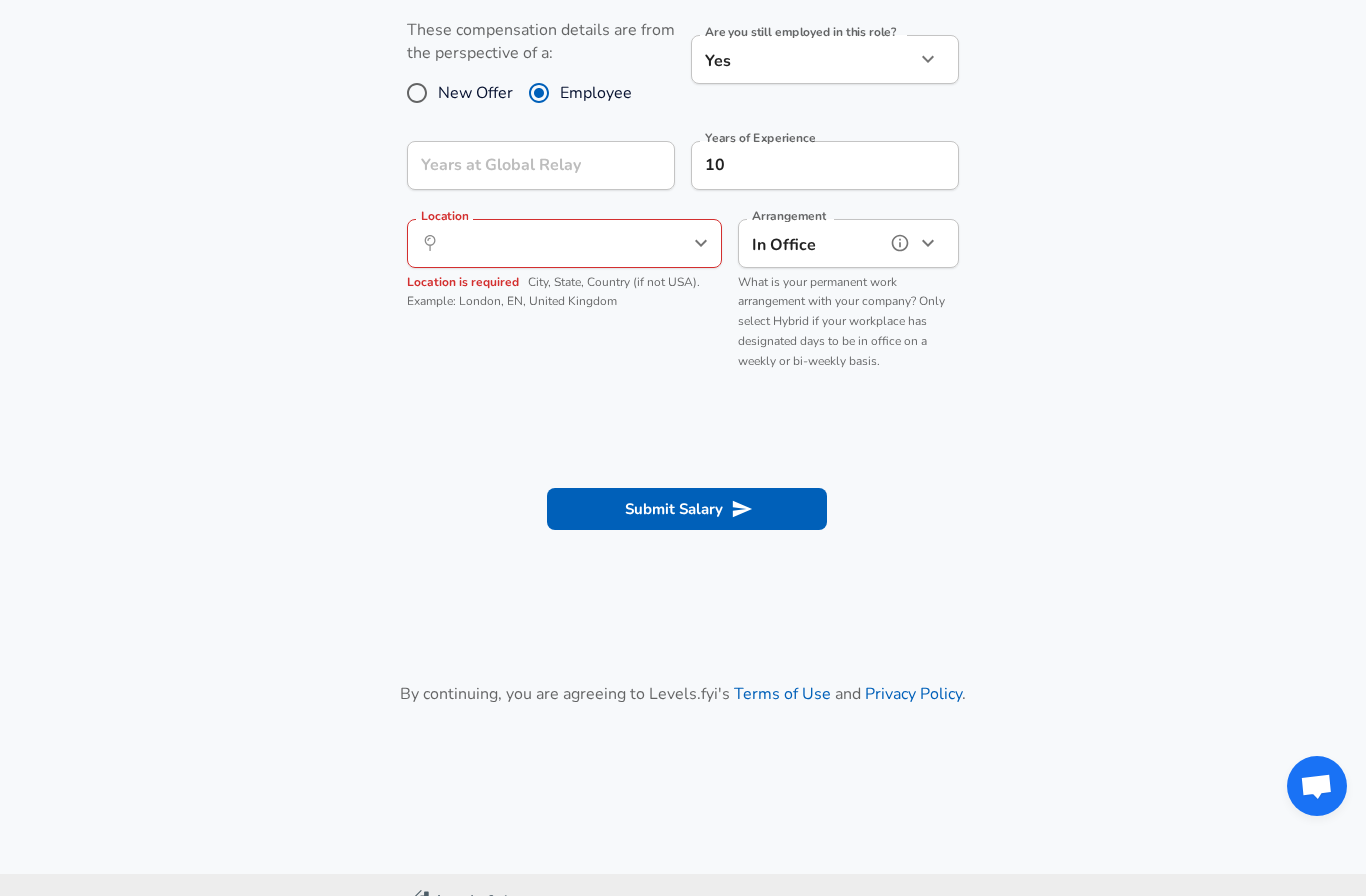 click at bounding box center (928, 243) 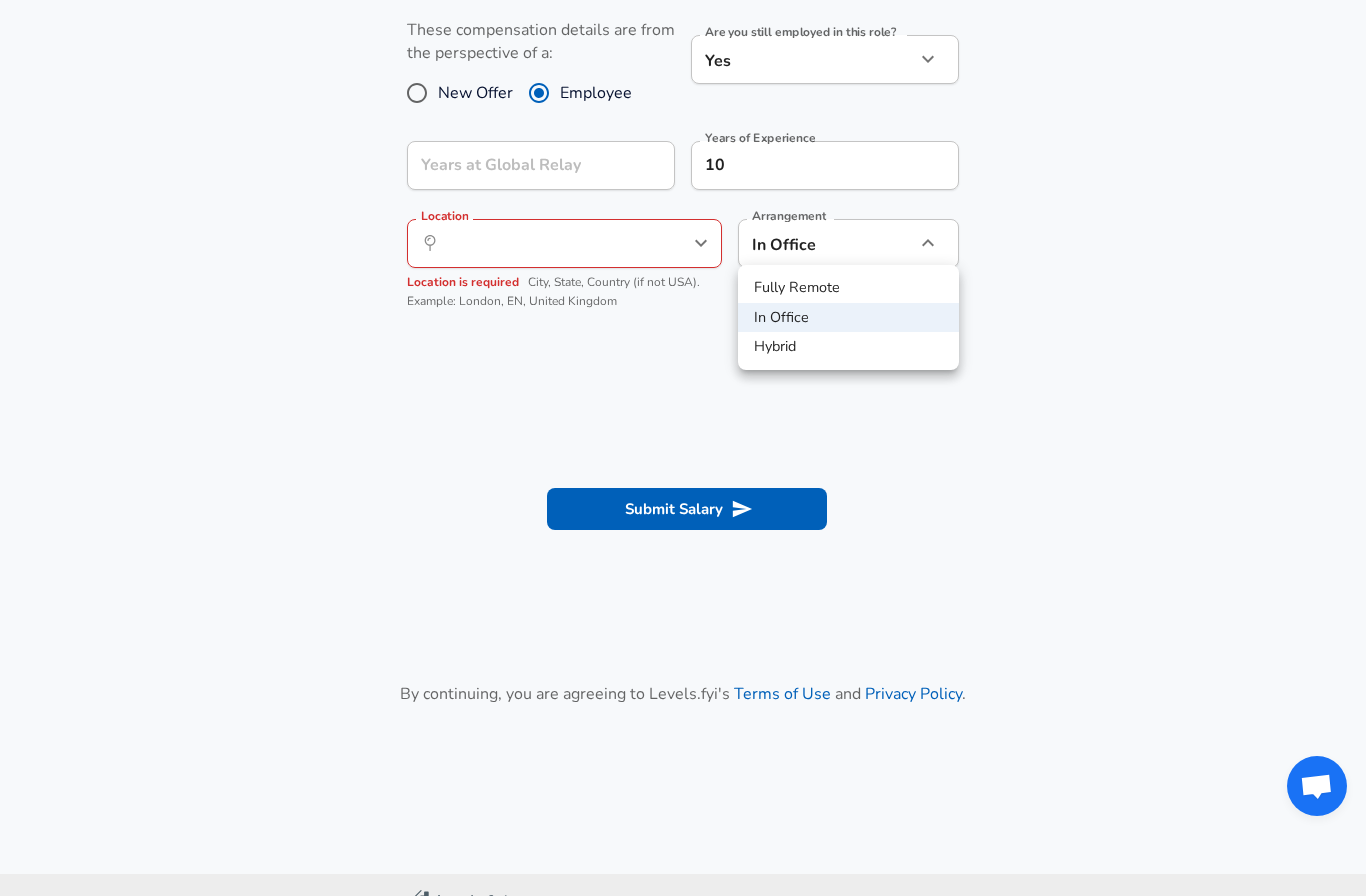 click on "Hybrid" at bounding box center (848, 347) 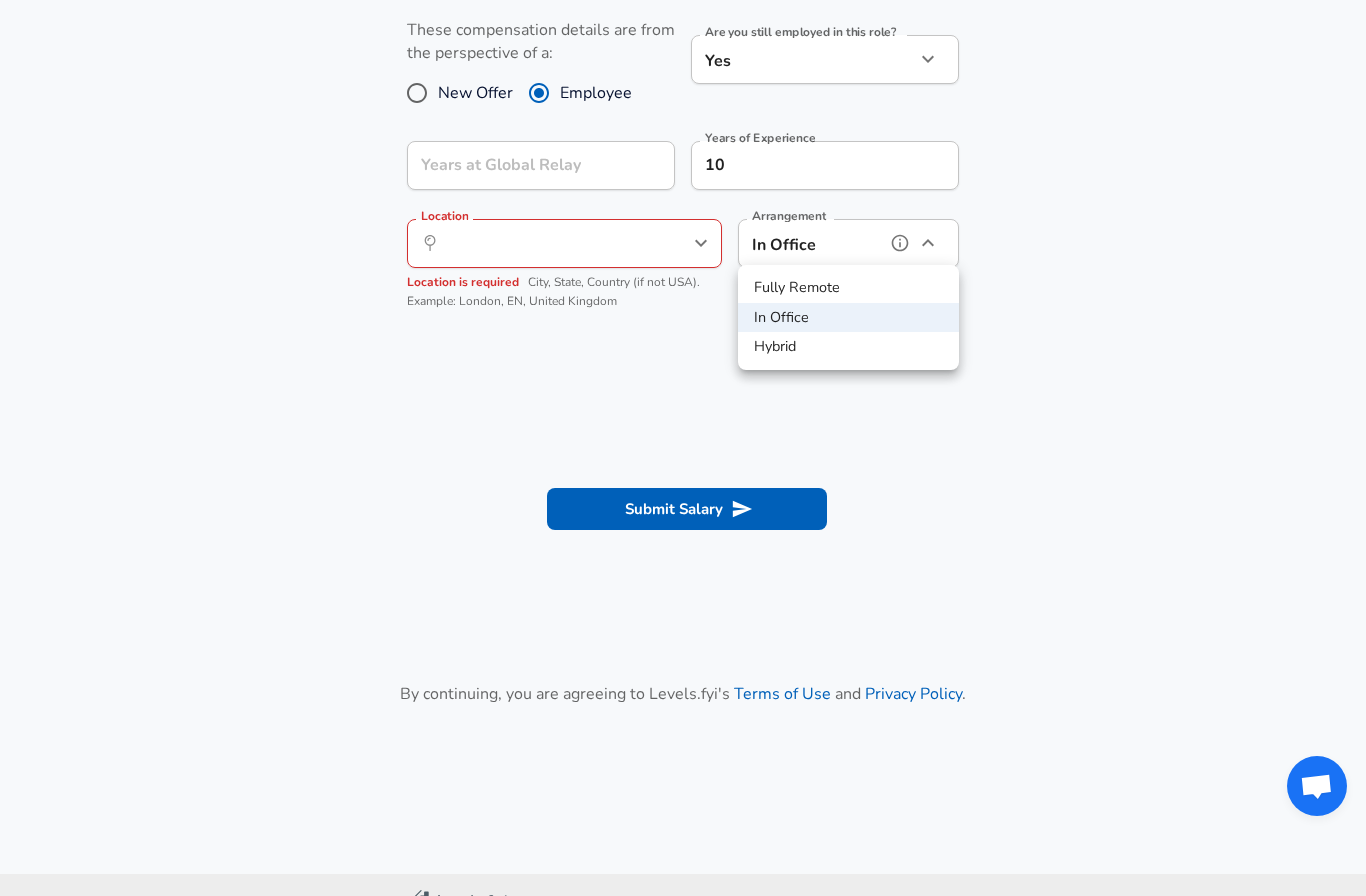 type on "hybrid" 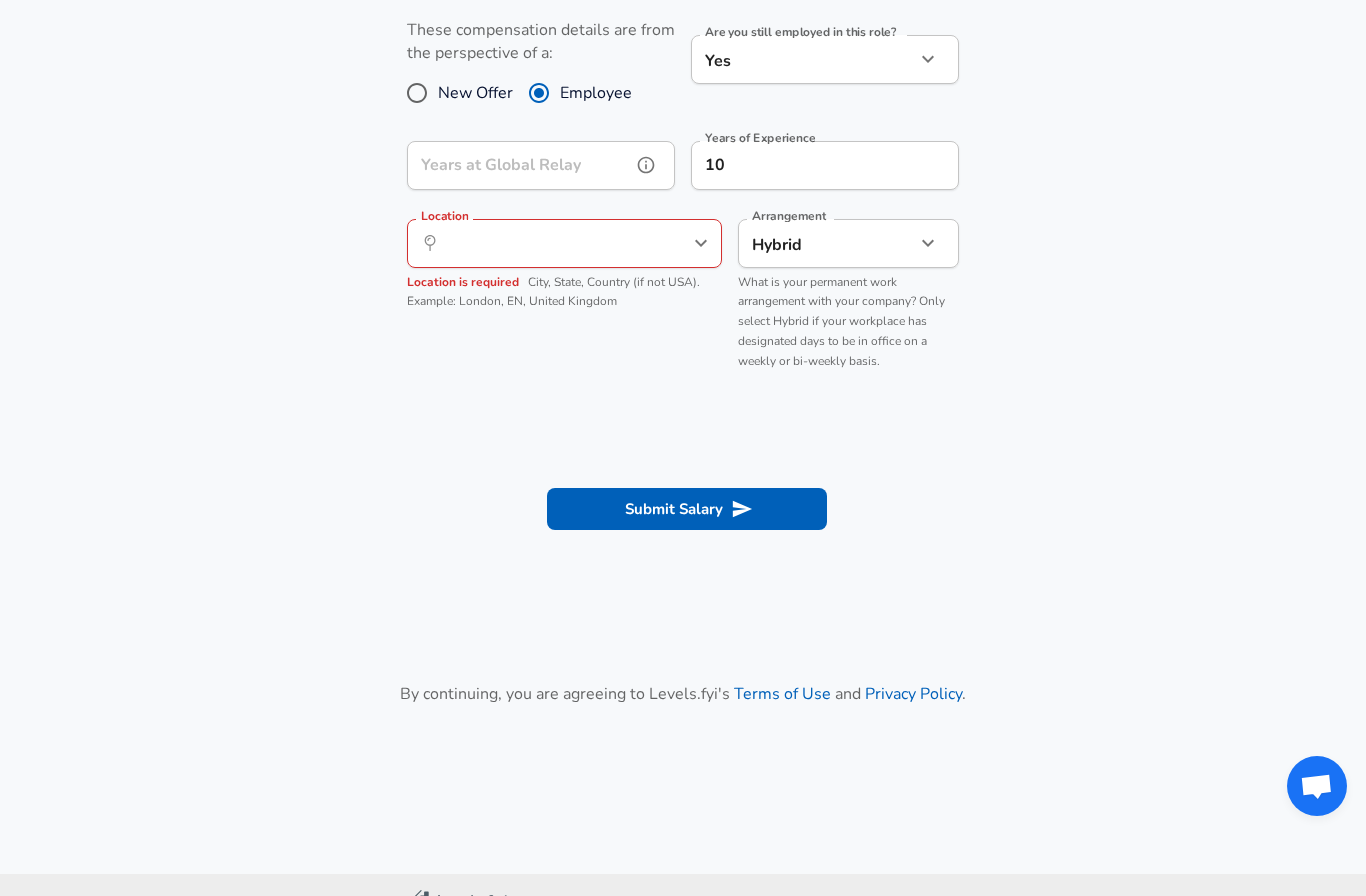 click on "Years at Global Relay" at bounding box center (519, 165) 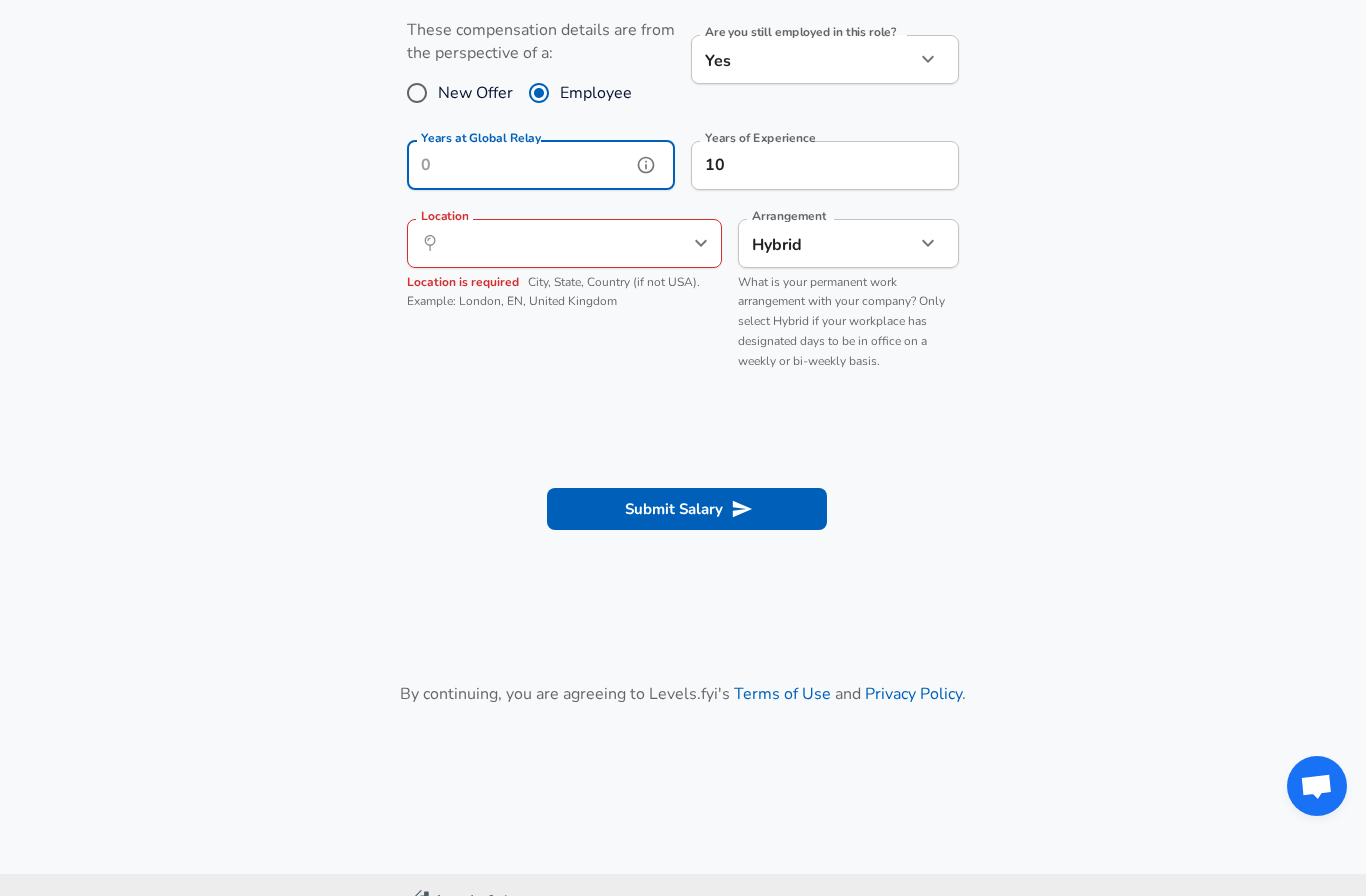 scroll, scrollTop: 931, scrollLeft: 0, axis: vertical 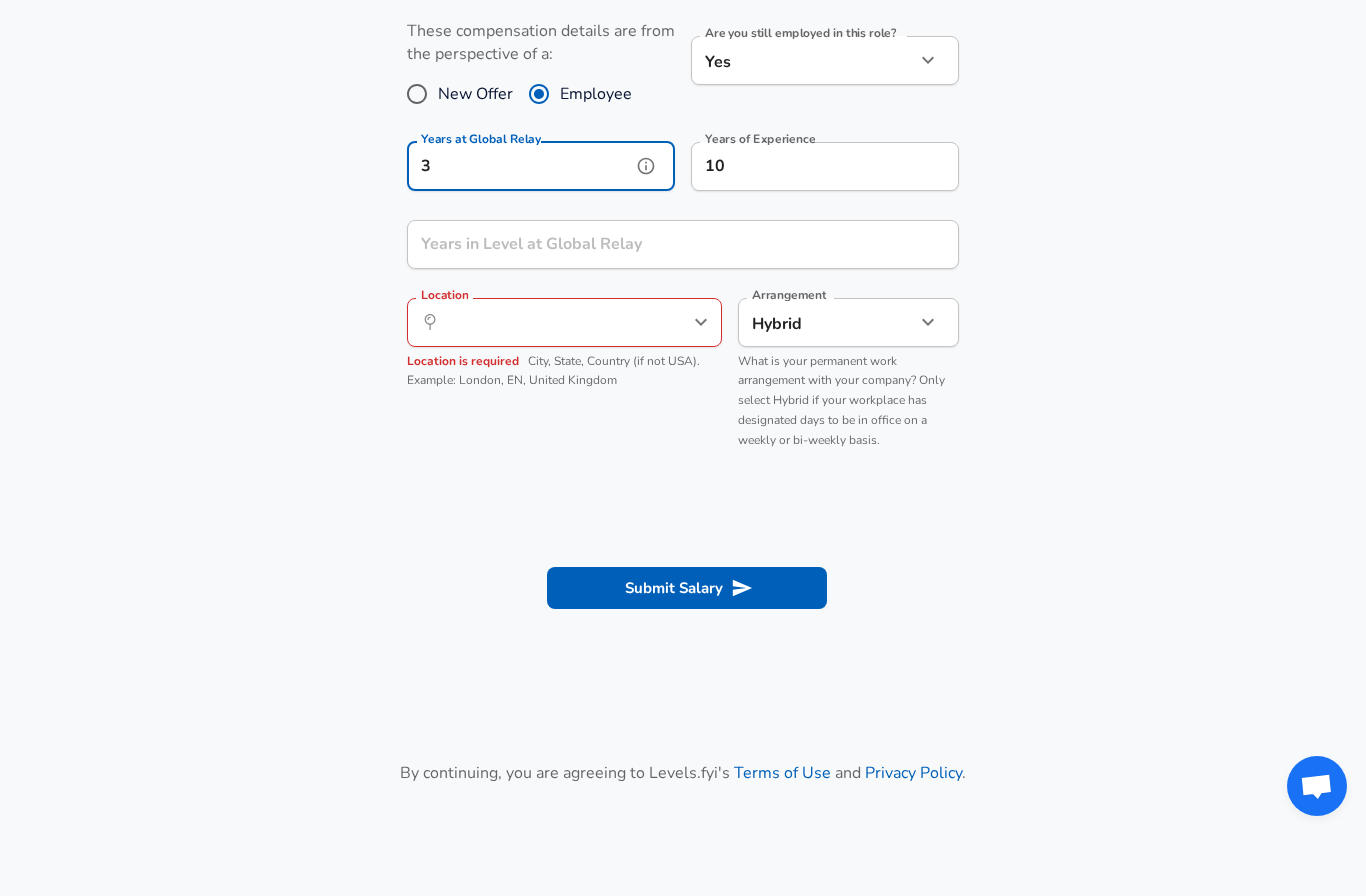type on "3" 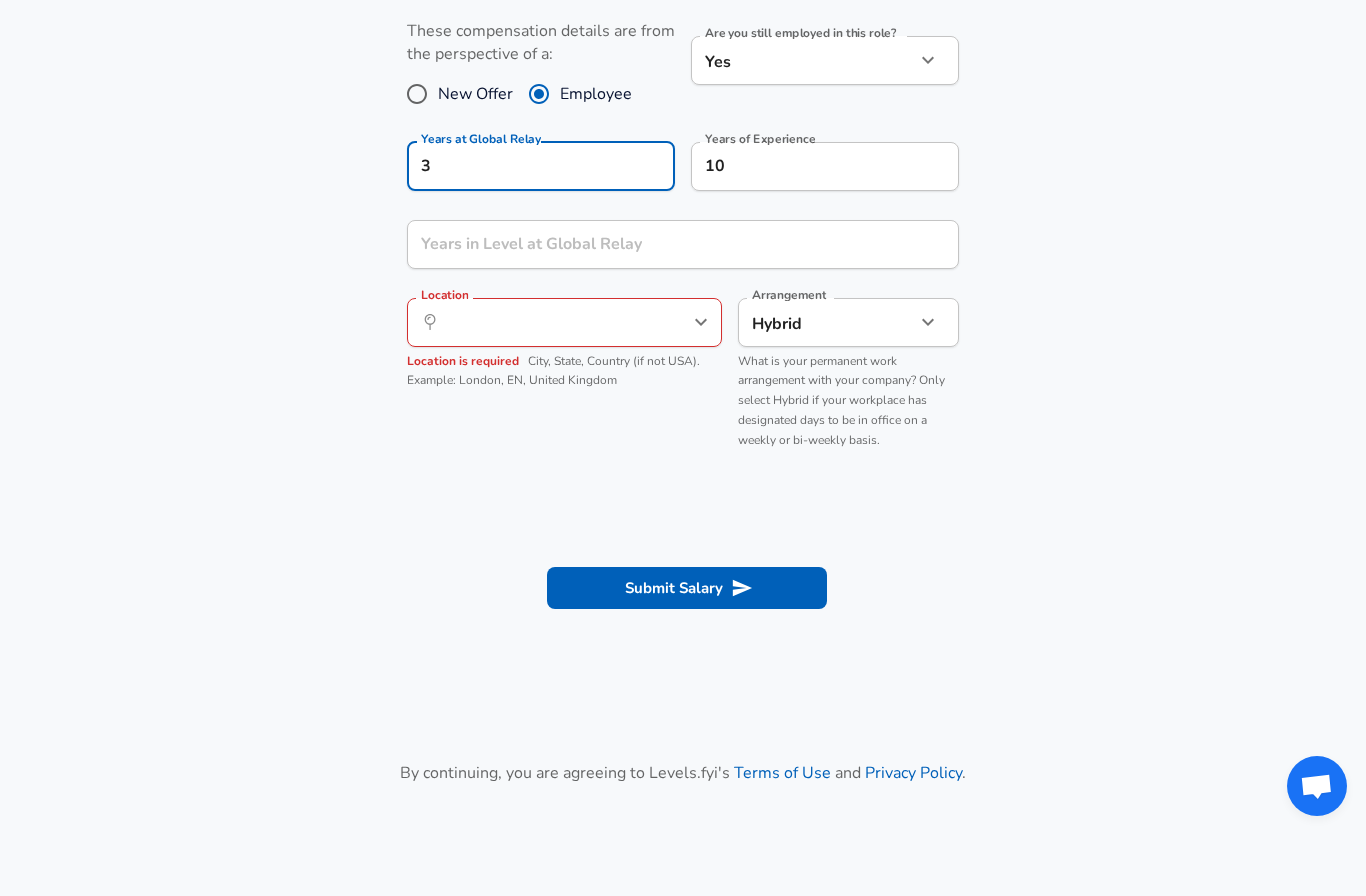 click on "Work Experience and Location These compensation details are from the perspective of a: New Offer Employee Are you still employed in this role? Yes yes Are you still employed in this role? Years at Global Relay 3 Years at Global Relay Years of Experience 10 Years of Experience Years in Level at Global Relay Years in Level at Global Relay Location ​ Location Location is required     City, State, Country (if not USA). Example: London, EN, United Kingdom Arrangement Hybrid hybrid Arrangement   What is your permanent work arrangement with your company? Only select Hybrid if your workplace has designated days to be in office on a weekly or bi-weekly basis." at bounding box center (683, 224) 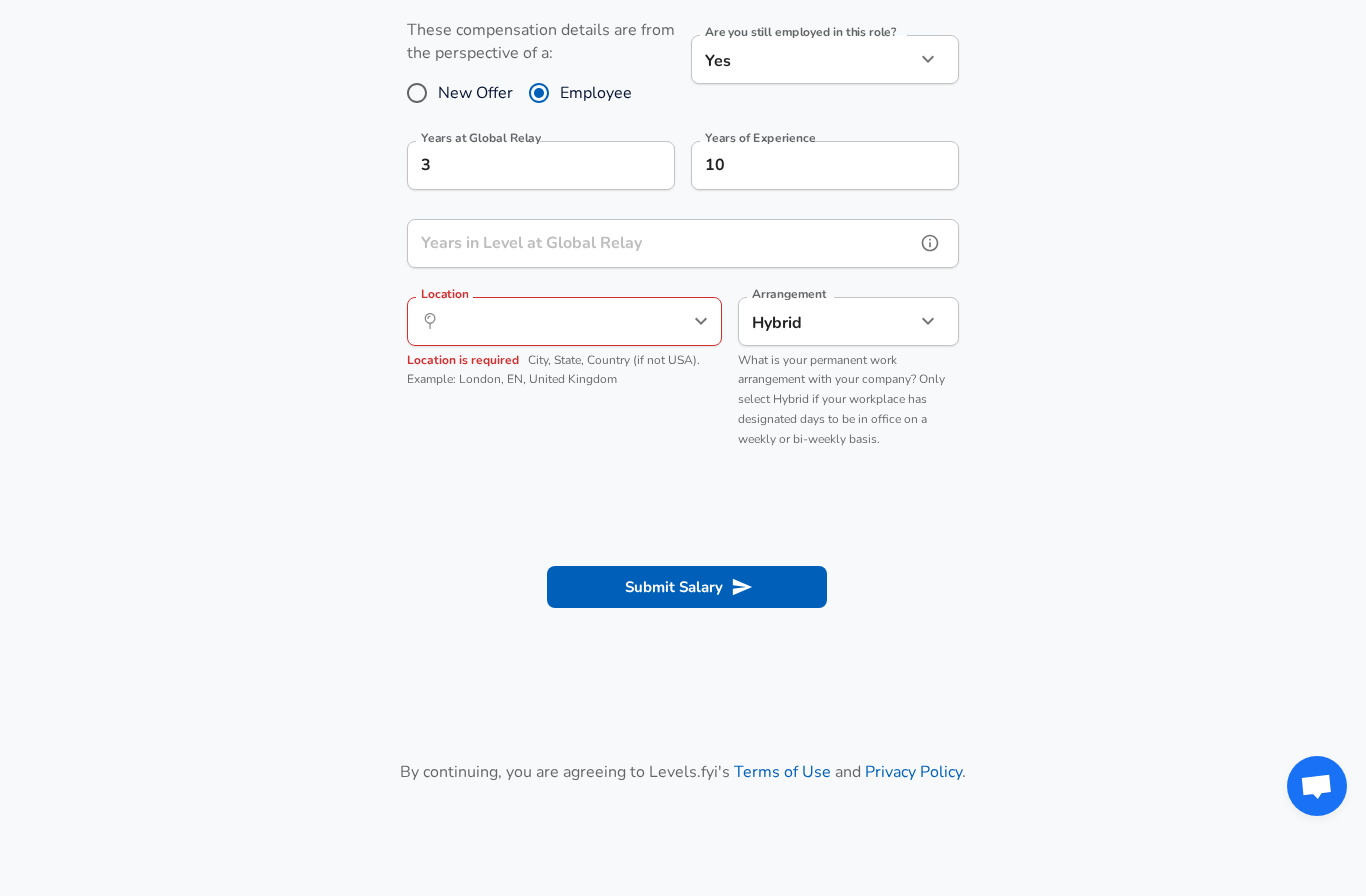 click on "Years in Level at Global Relay" at bounding box center [661, 243] 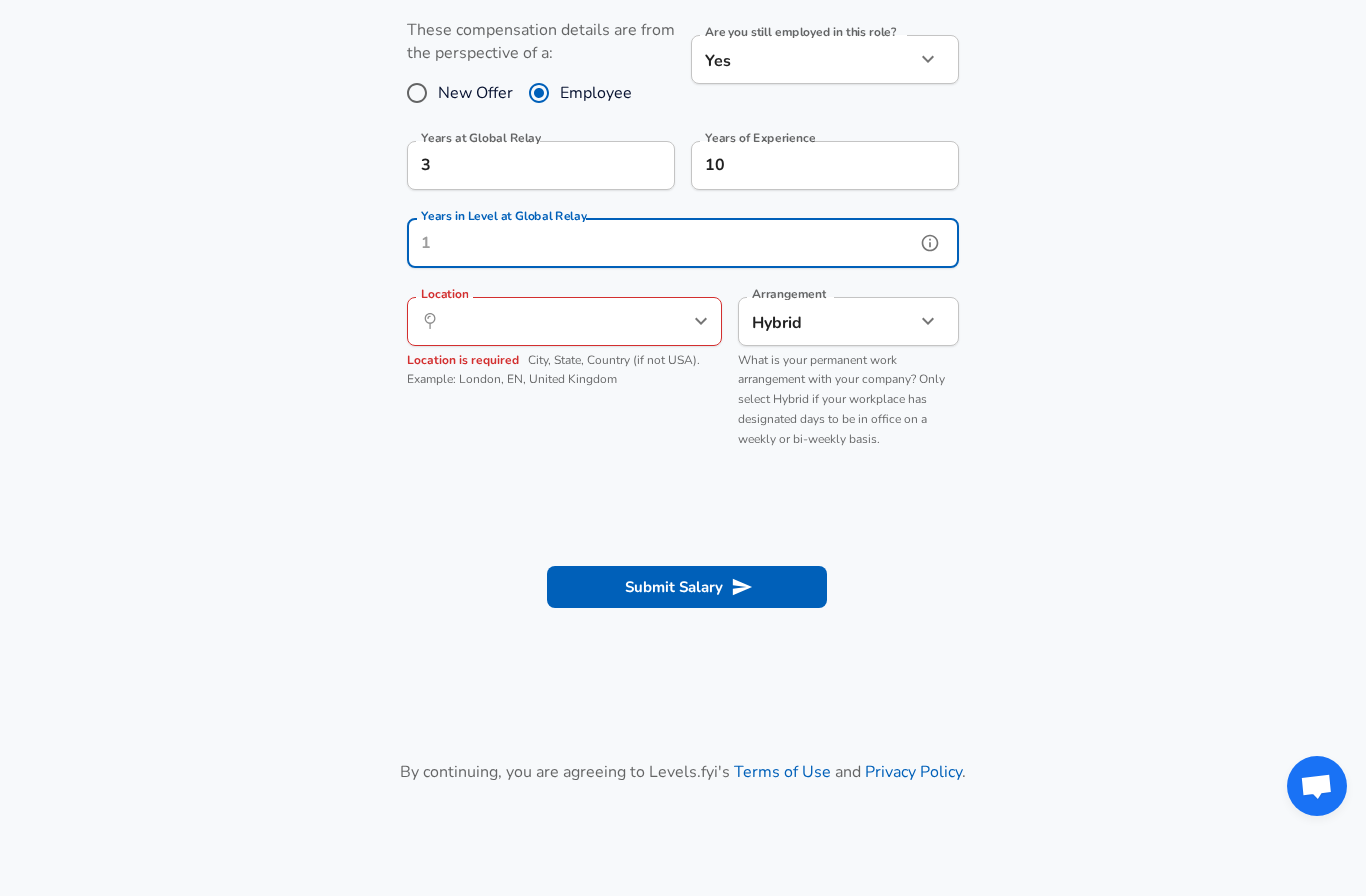 scroll, scrollTop: 931, scrollLeft: 0, axis: vertical 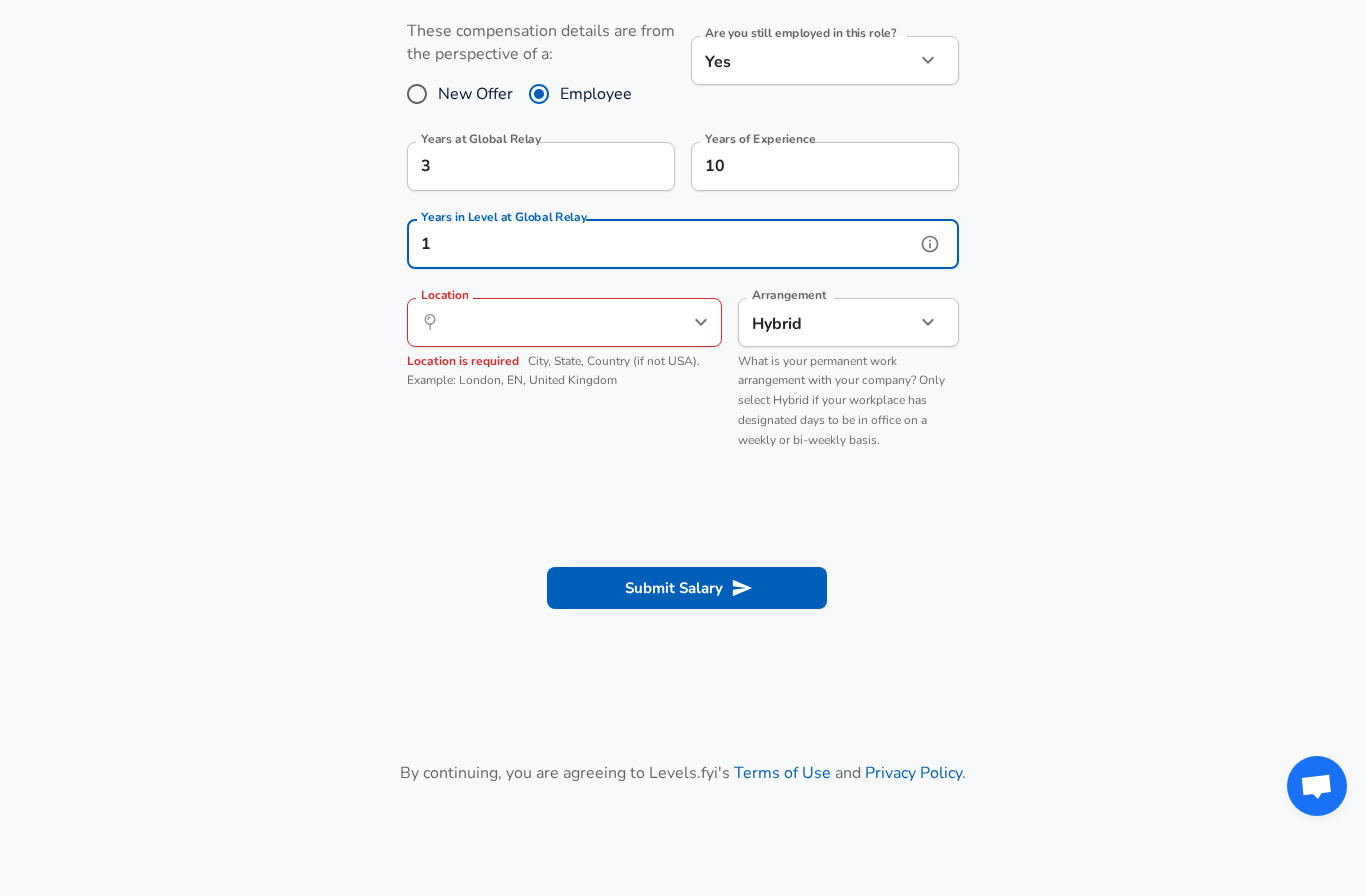 type on "1" 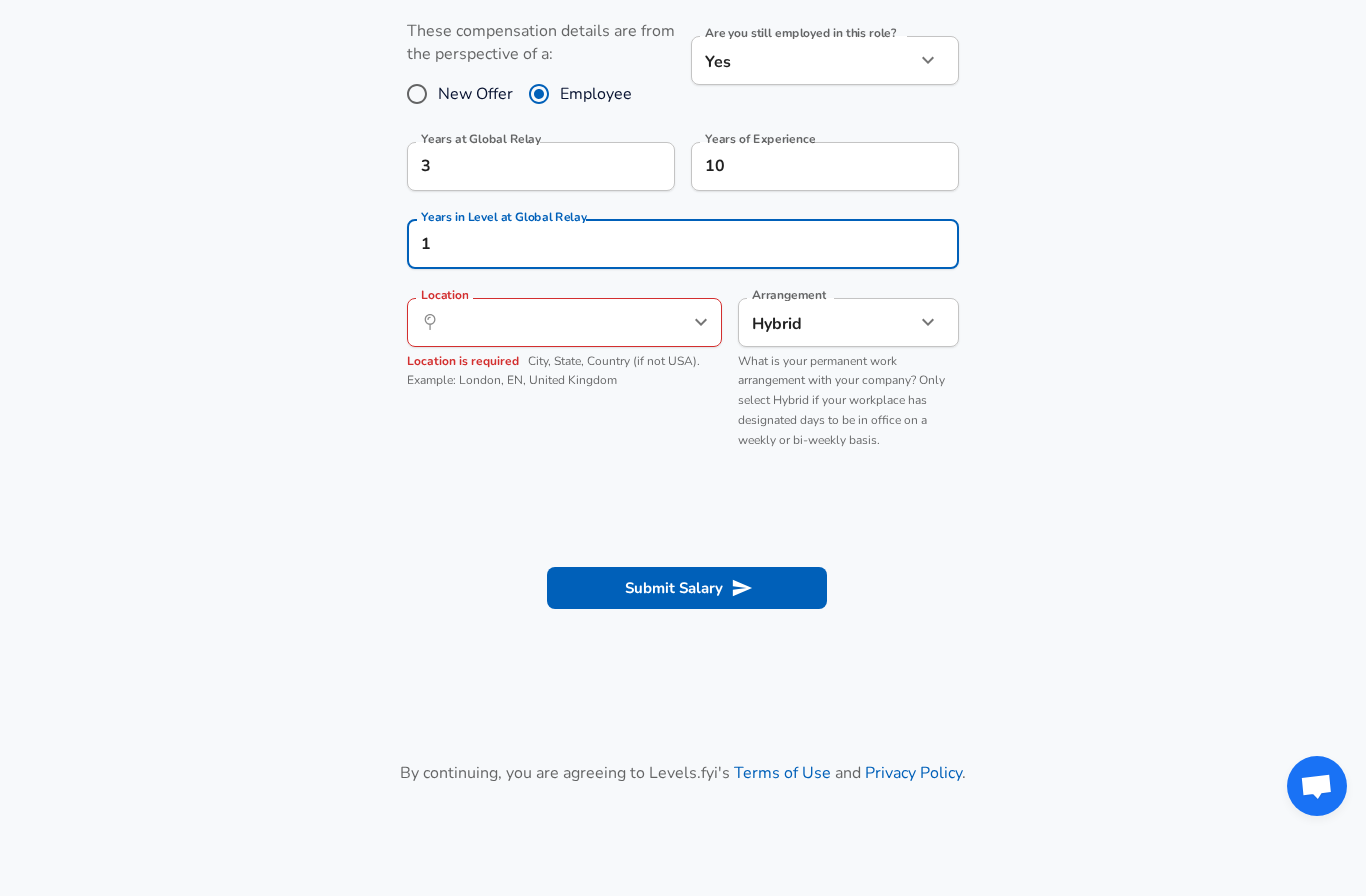 click on "Work Experience and Location These compensation details are from the perspective of a: New Offer Employee Are you still employed in this role? Yes yes Are you still employed in this role? Years at Global Relay 3 Years at Global Relay Years of Experience 10 Years of Experience Years in Level at Global Relay 1 Years in Level at Global Relay Location ​ Location Location is required     City, State, Country (if not USA). Example: London, EN, United Kingdom Arrangement Hybrid hybrid Arrangement   What is your permanent work arrangement with your company? Only select Hybrid if your workplace has designated days to be in office on a weekly or bi-weekly basis." at bounding box center [683, 224] 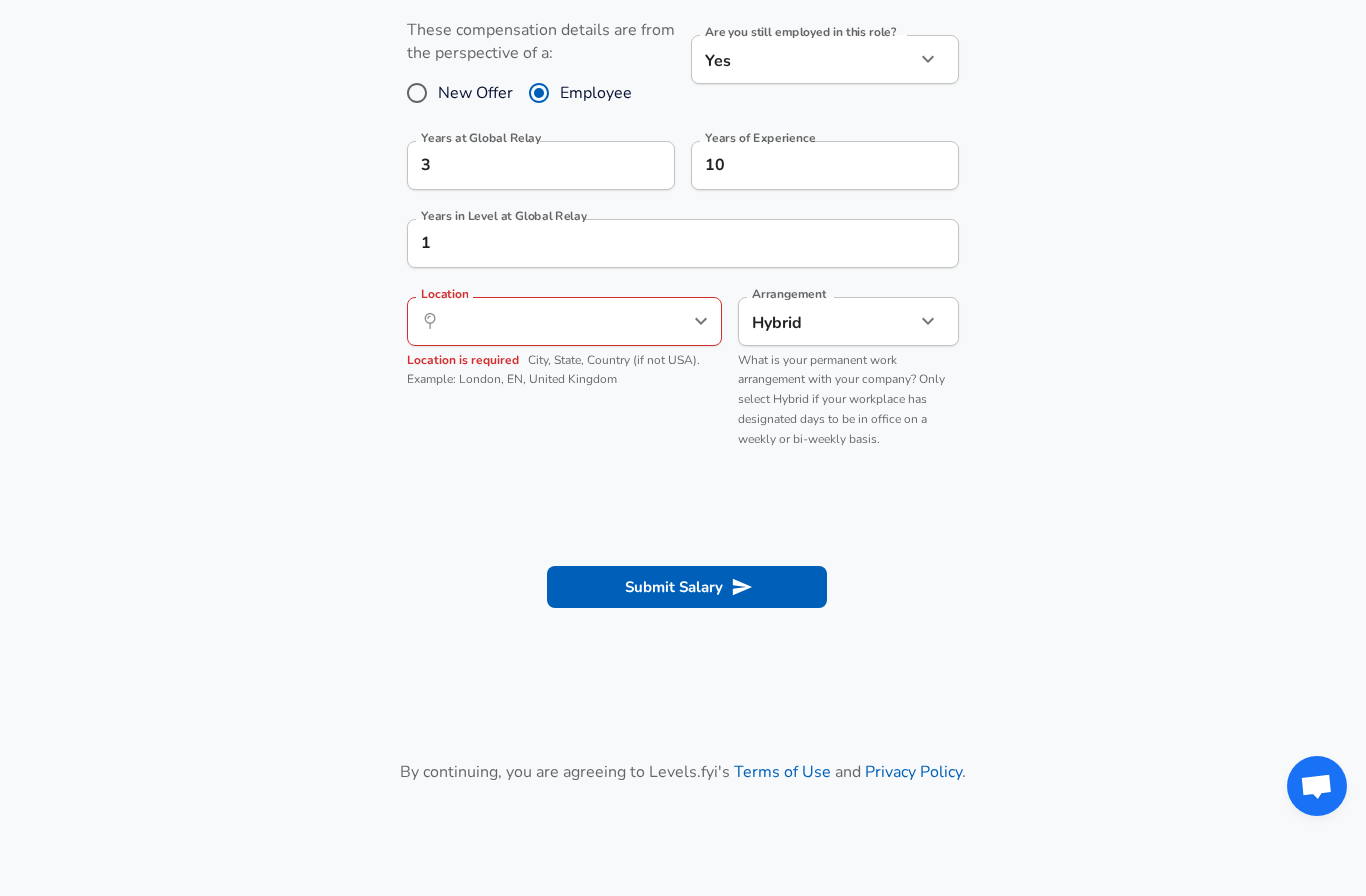 click at bounding box center [701, 321] 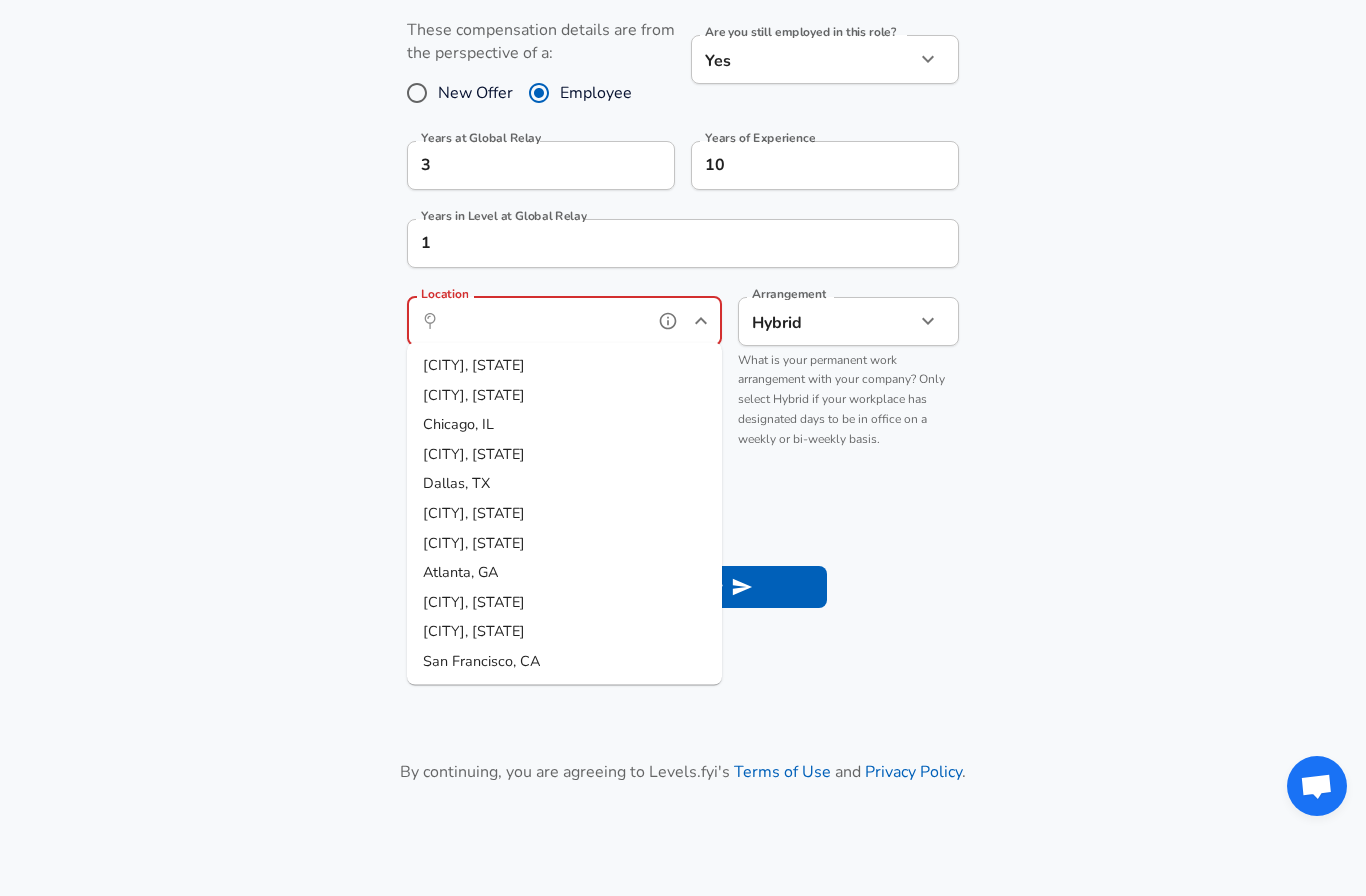 scroll, scrollTop: 931, scrollLeft: 0, axis: vertical 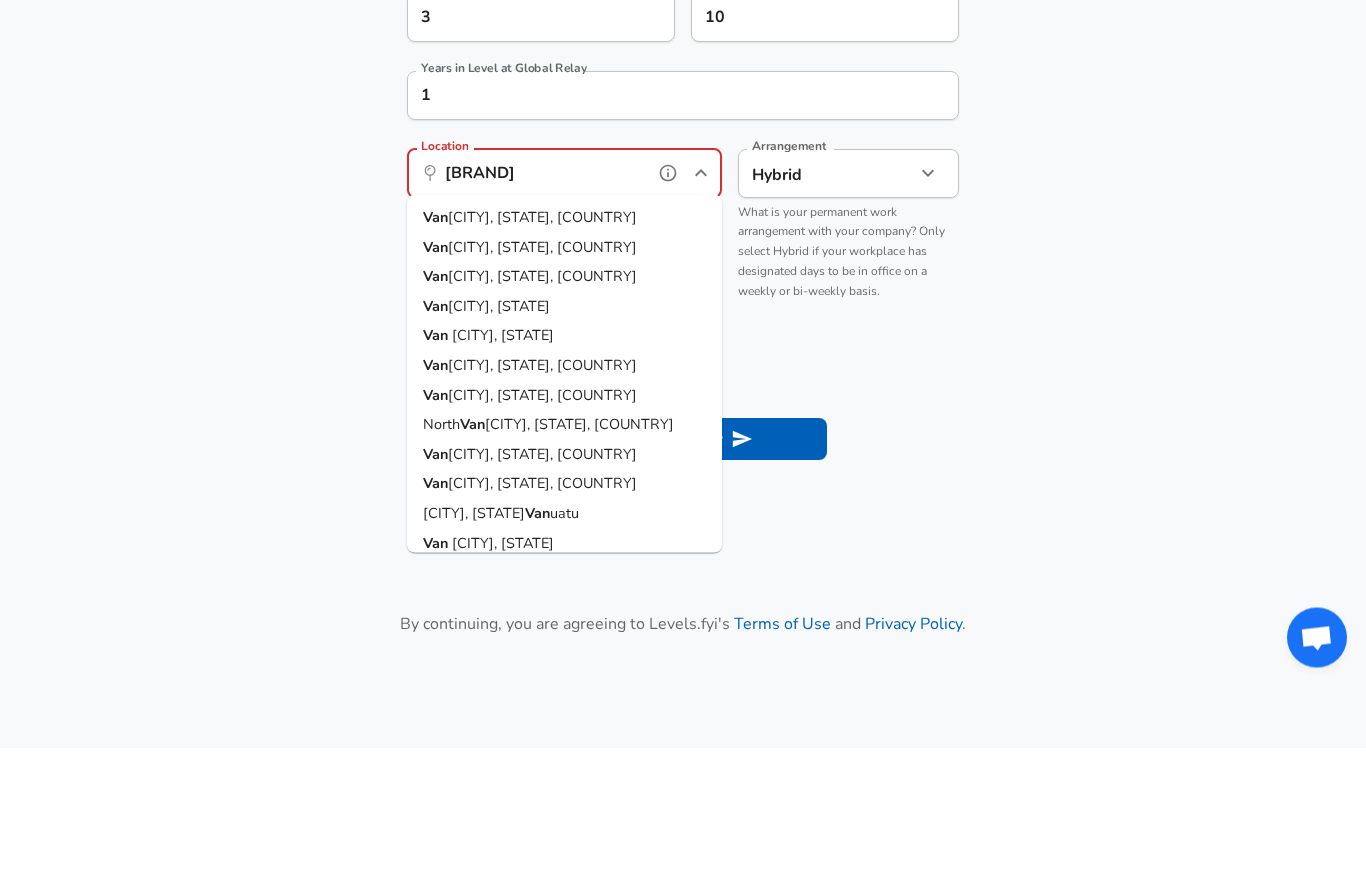 click on "[CITY], [STATE], [COUNTRY]" at bounding box center (542, 366) 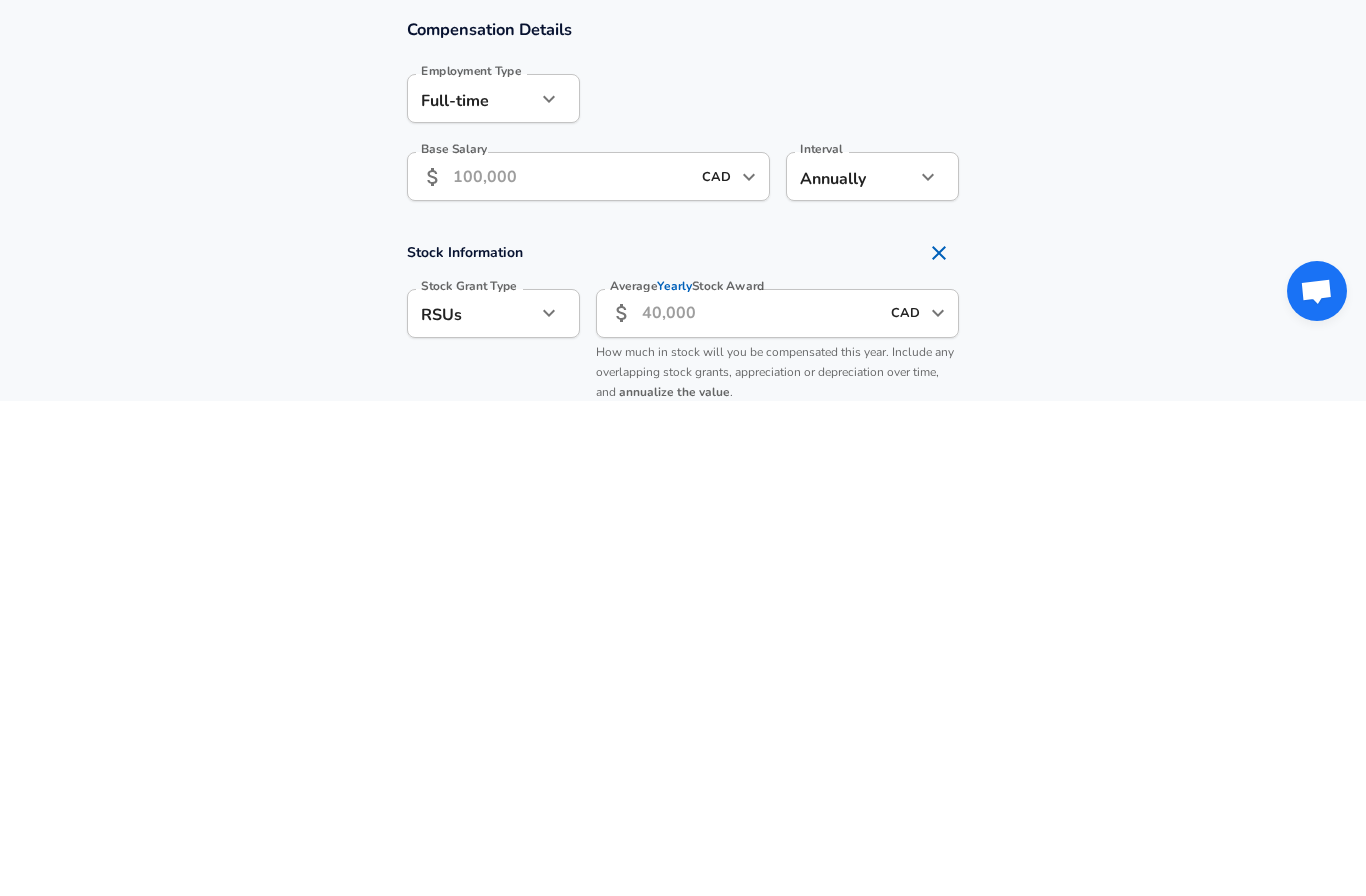 click 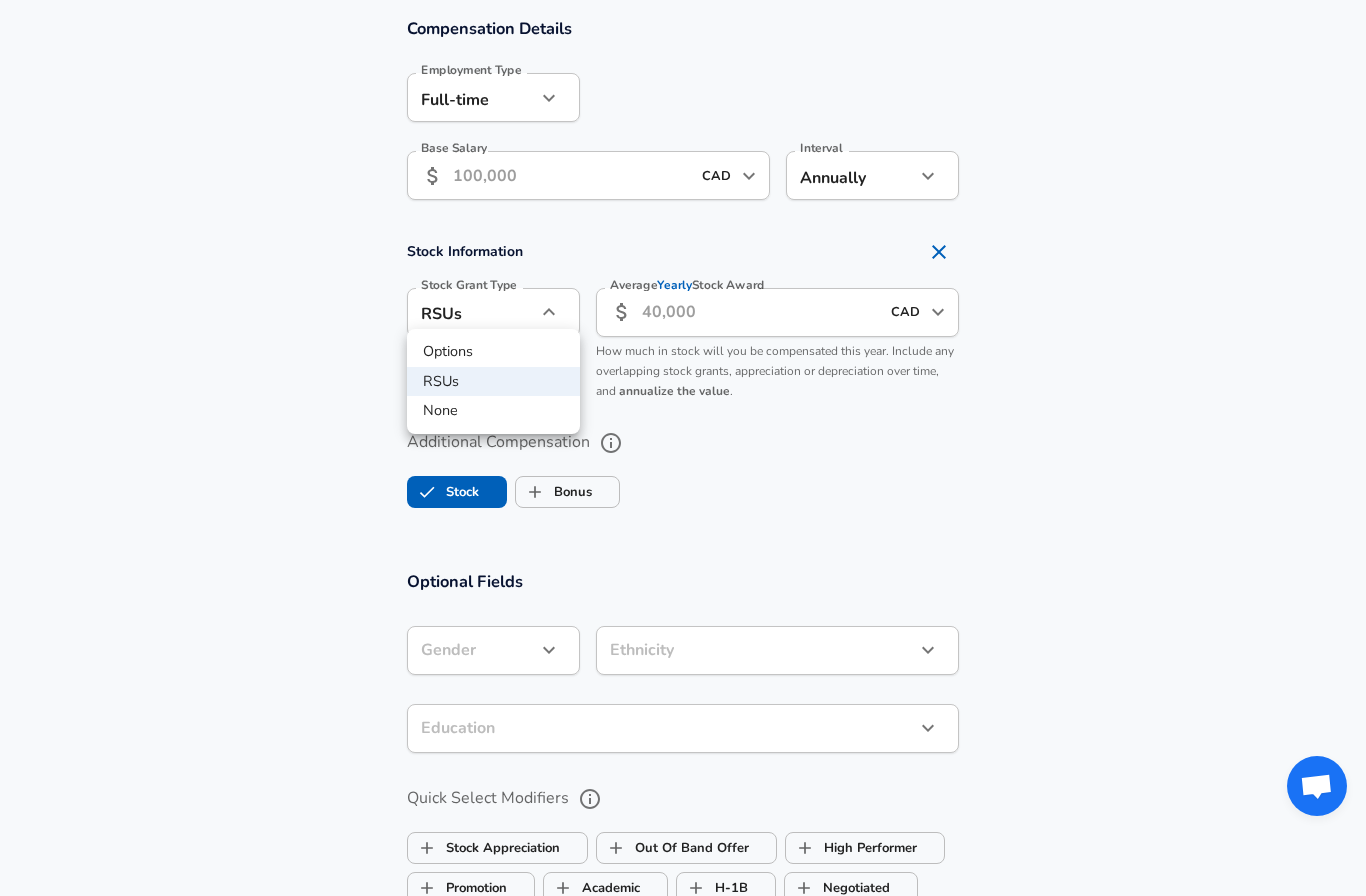 click on "None" at bounding box center (493, 411) 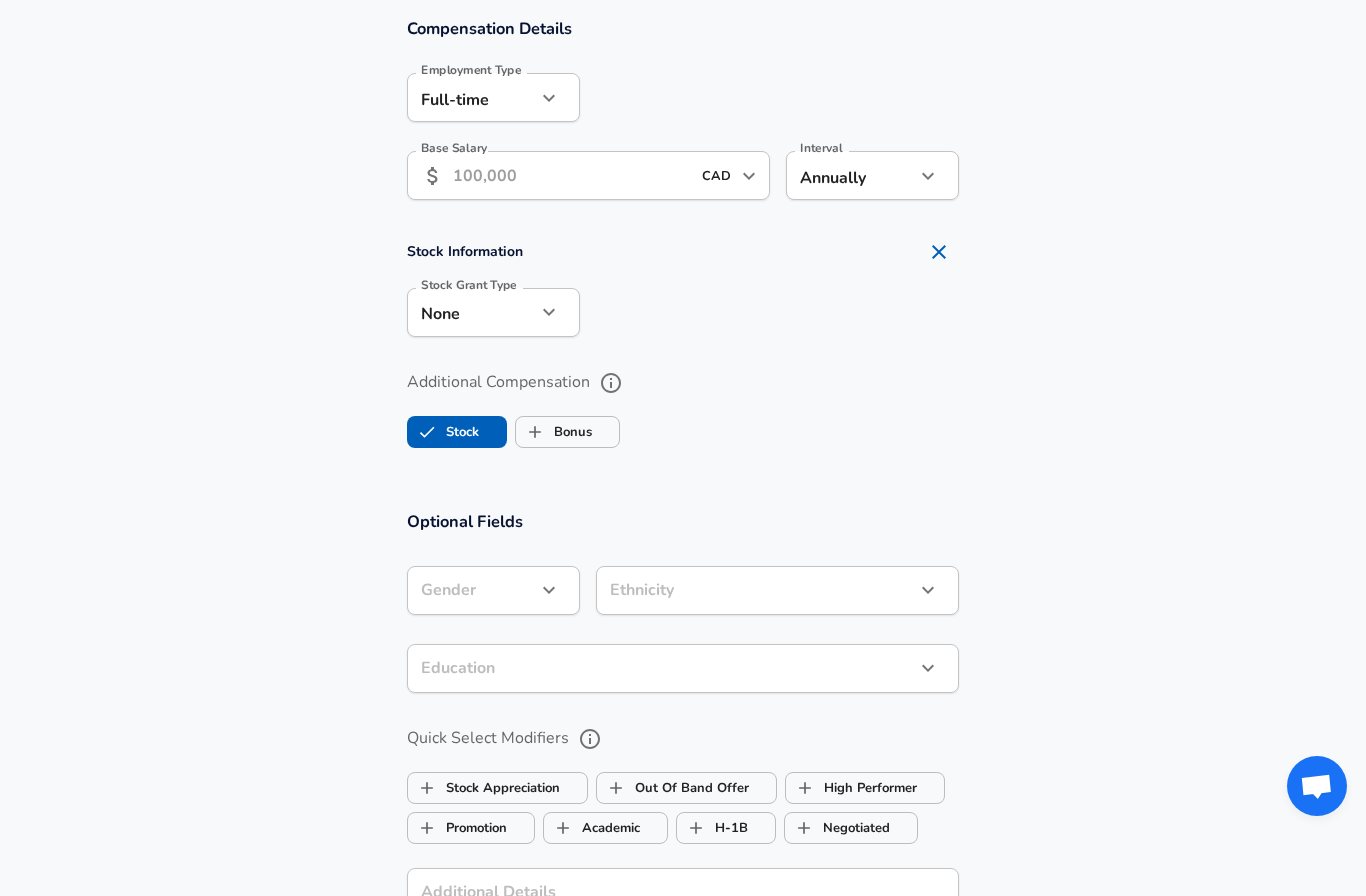 click 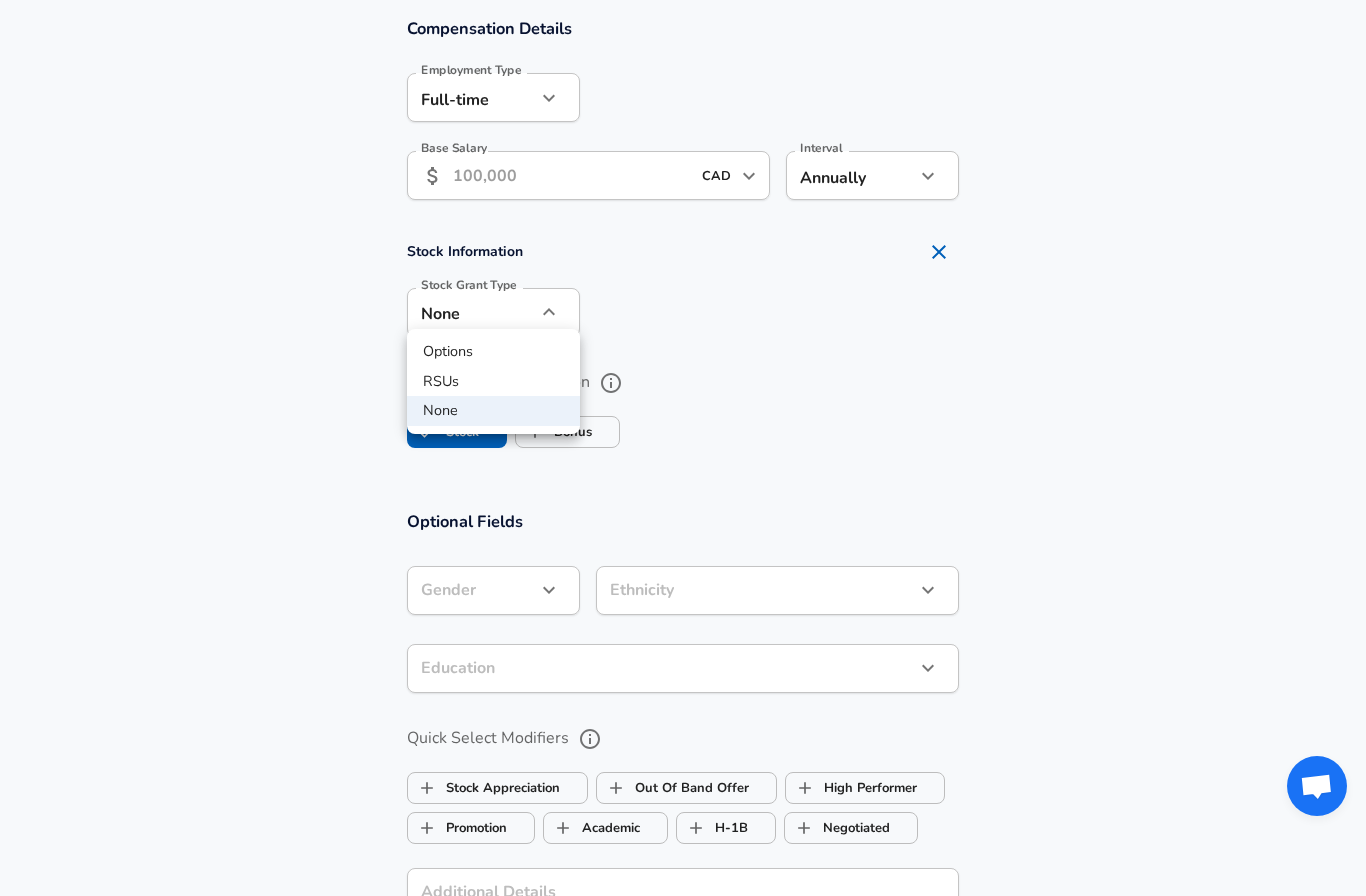 click at bounding box center (683, 448) 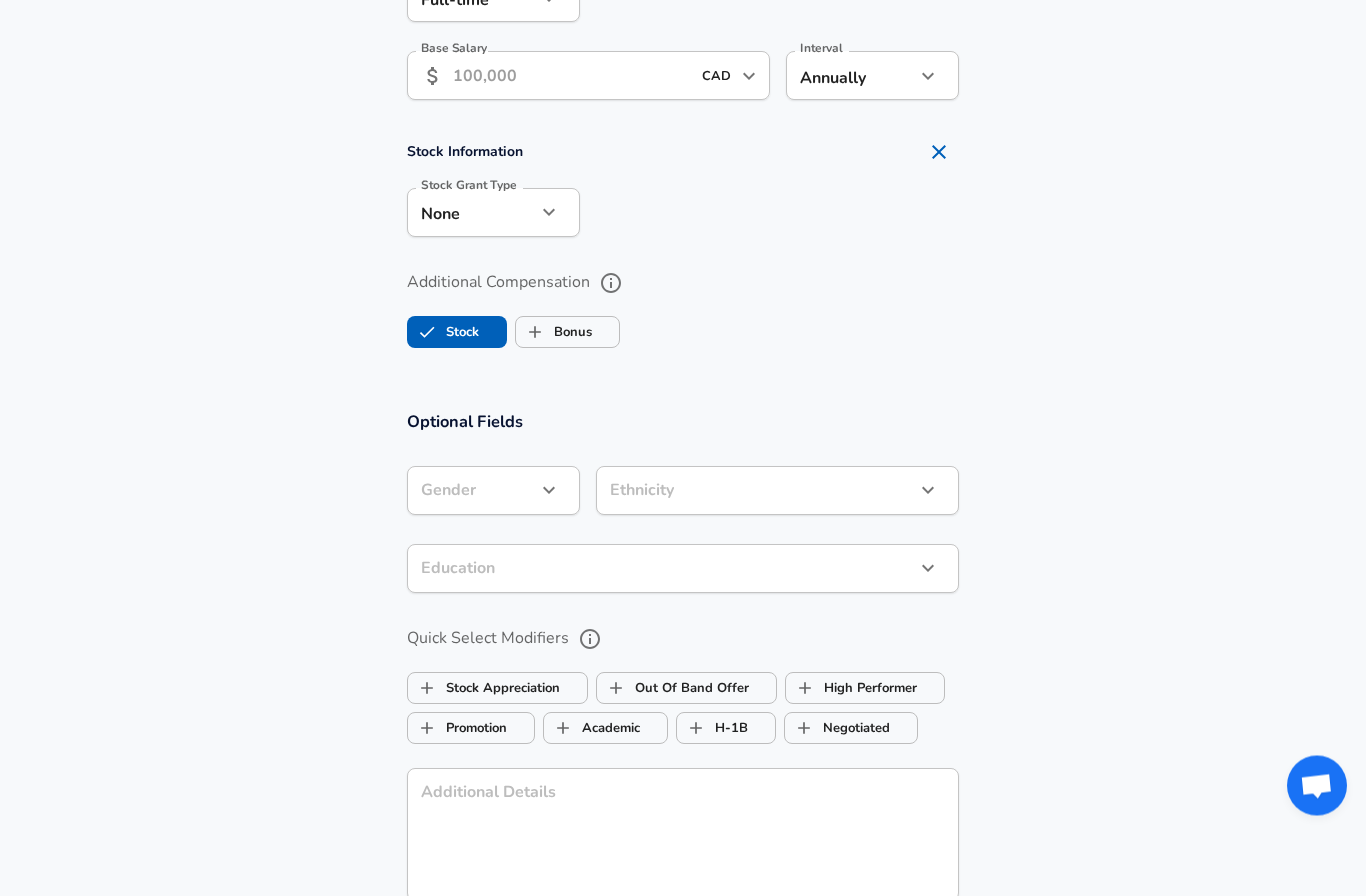 scroll, scrollTop: 1527, scrollLeft: 0, axis: vertical 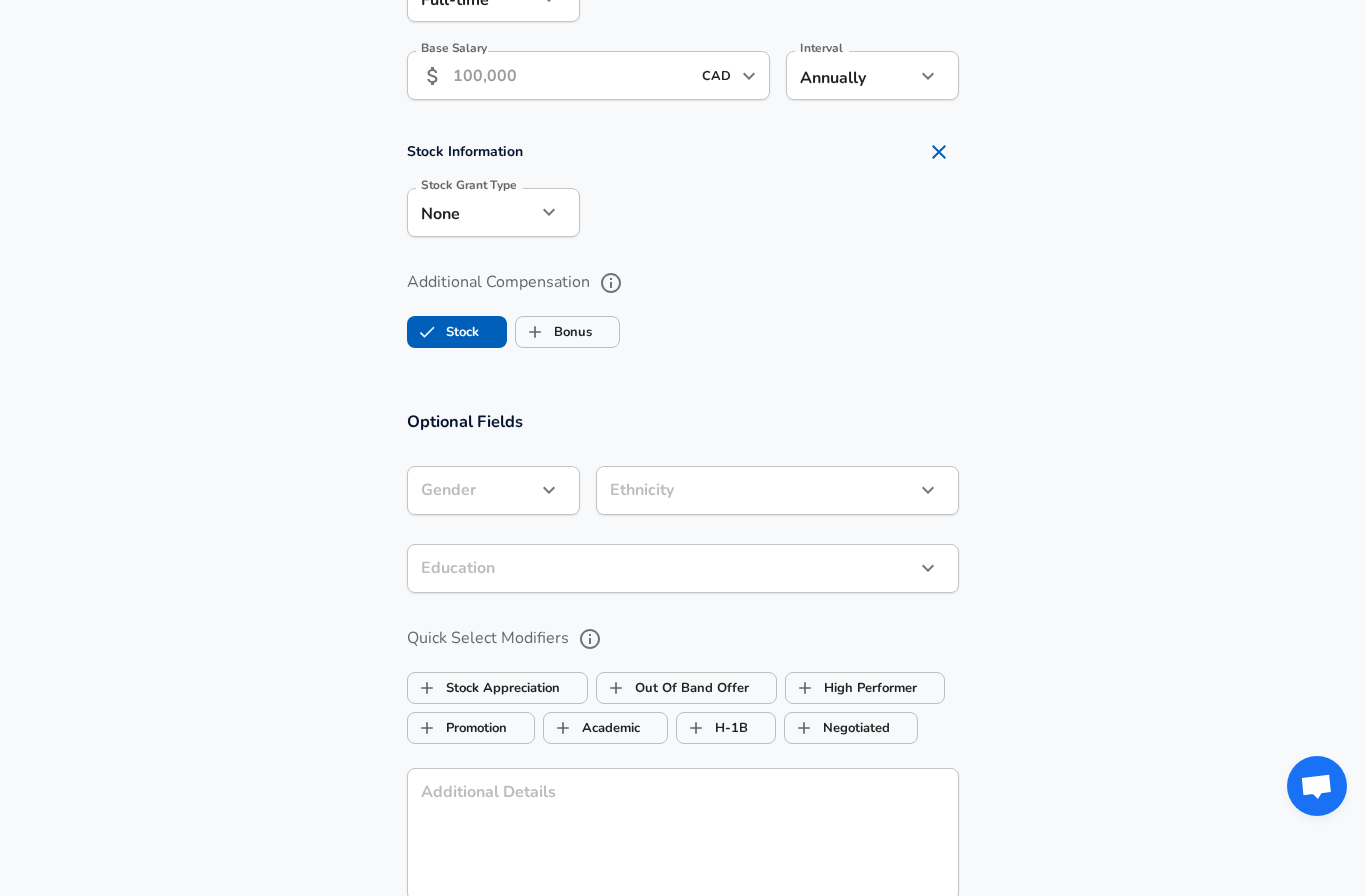 click 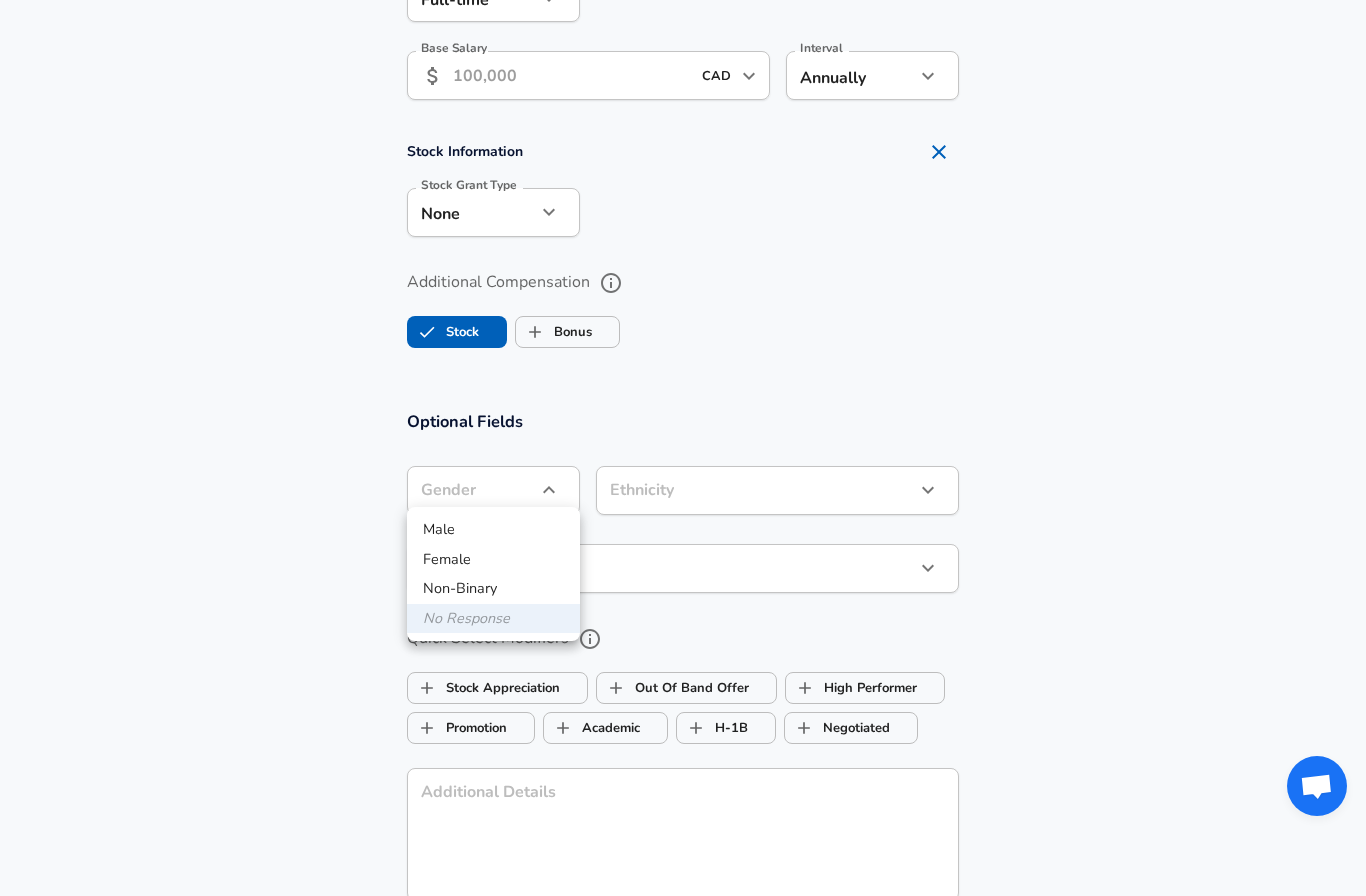click at bounding box center (683, 448) 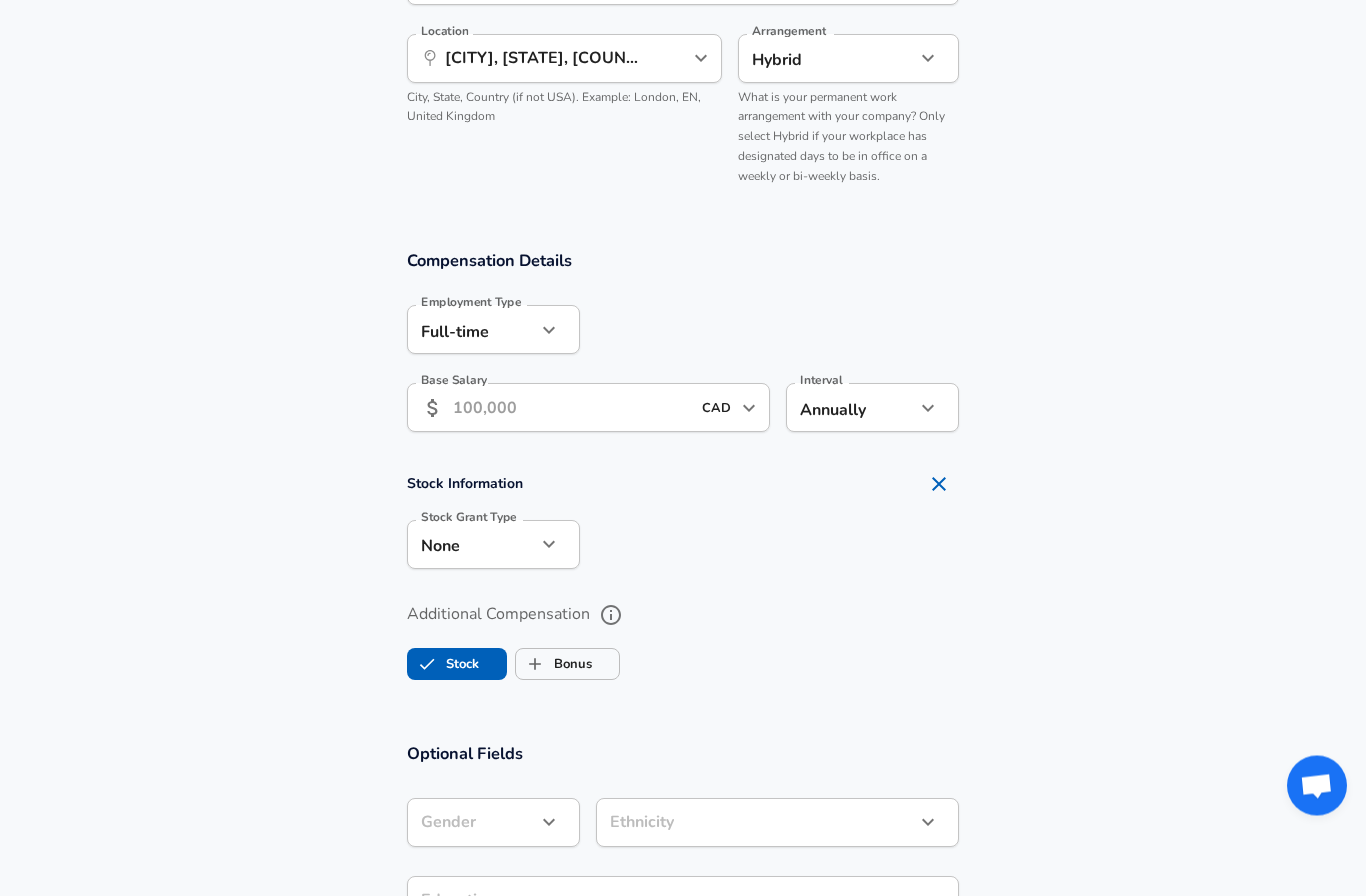 scroll, scrollTop: 1175, scrollLeft: 0, axis: vertical 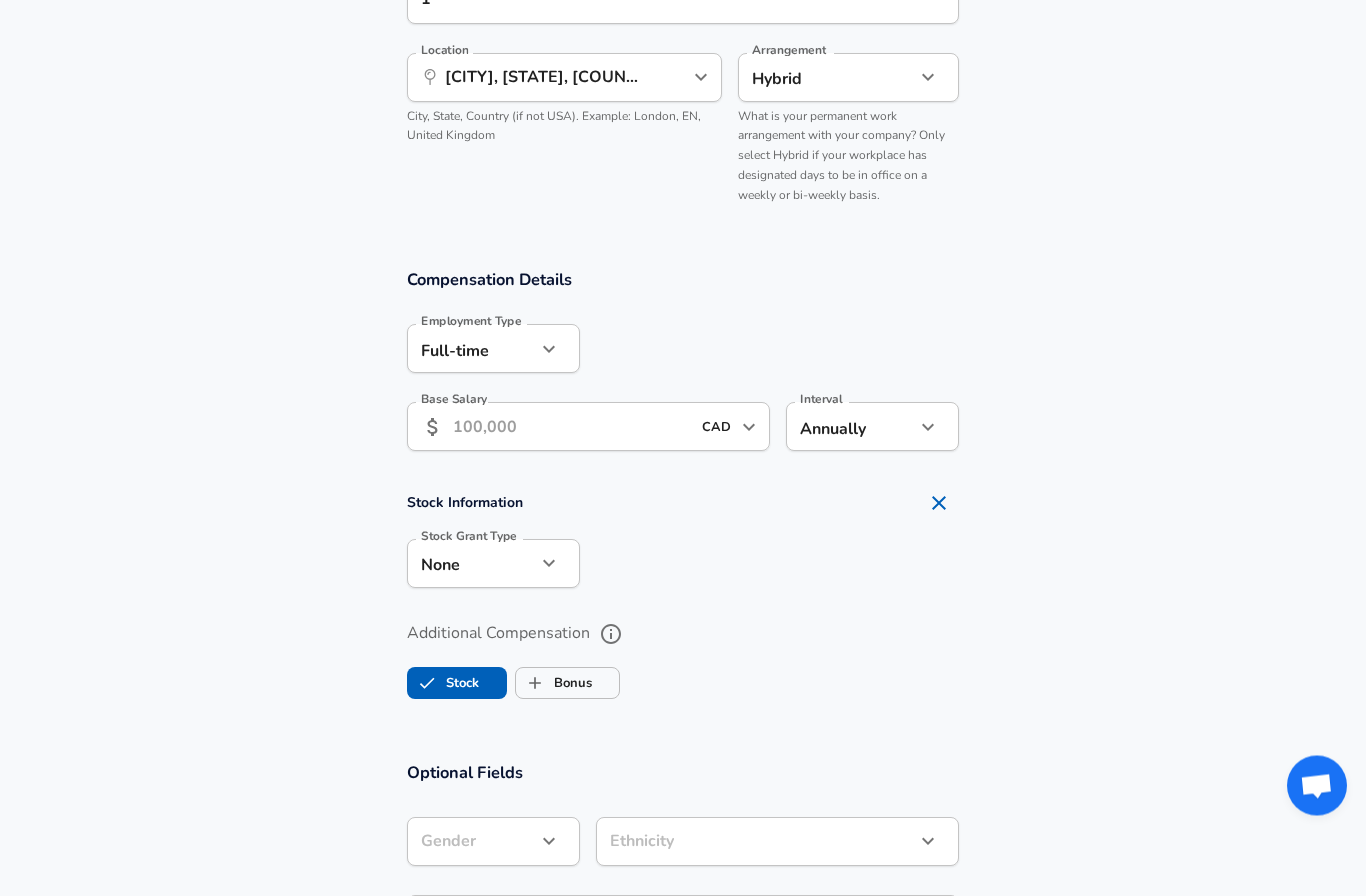 click on "Base Salary" at bounding box center (571, 427) 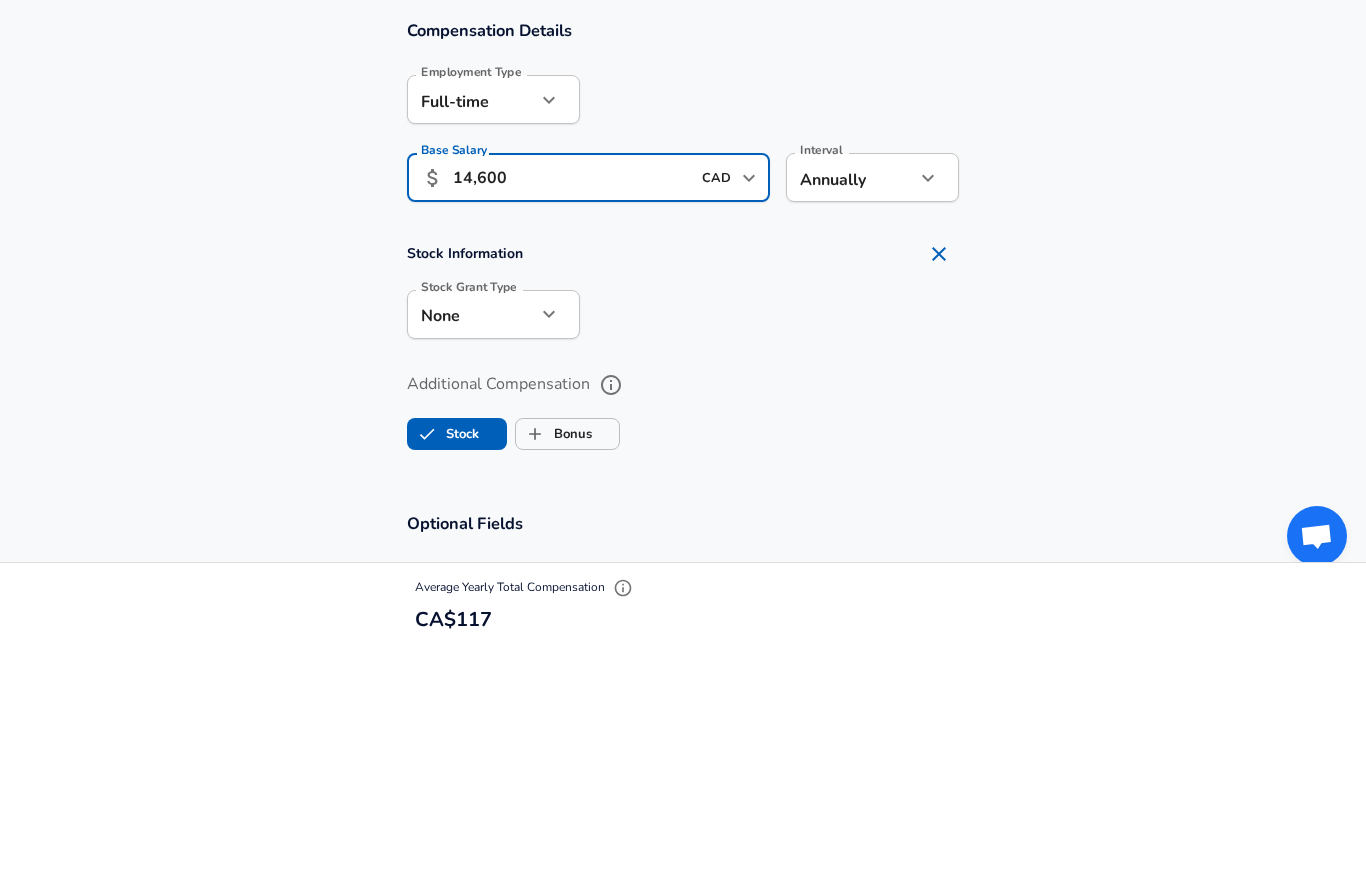 type on "146,000" 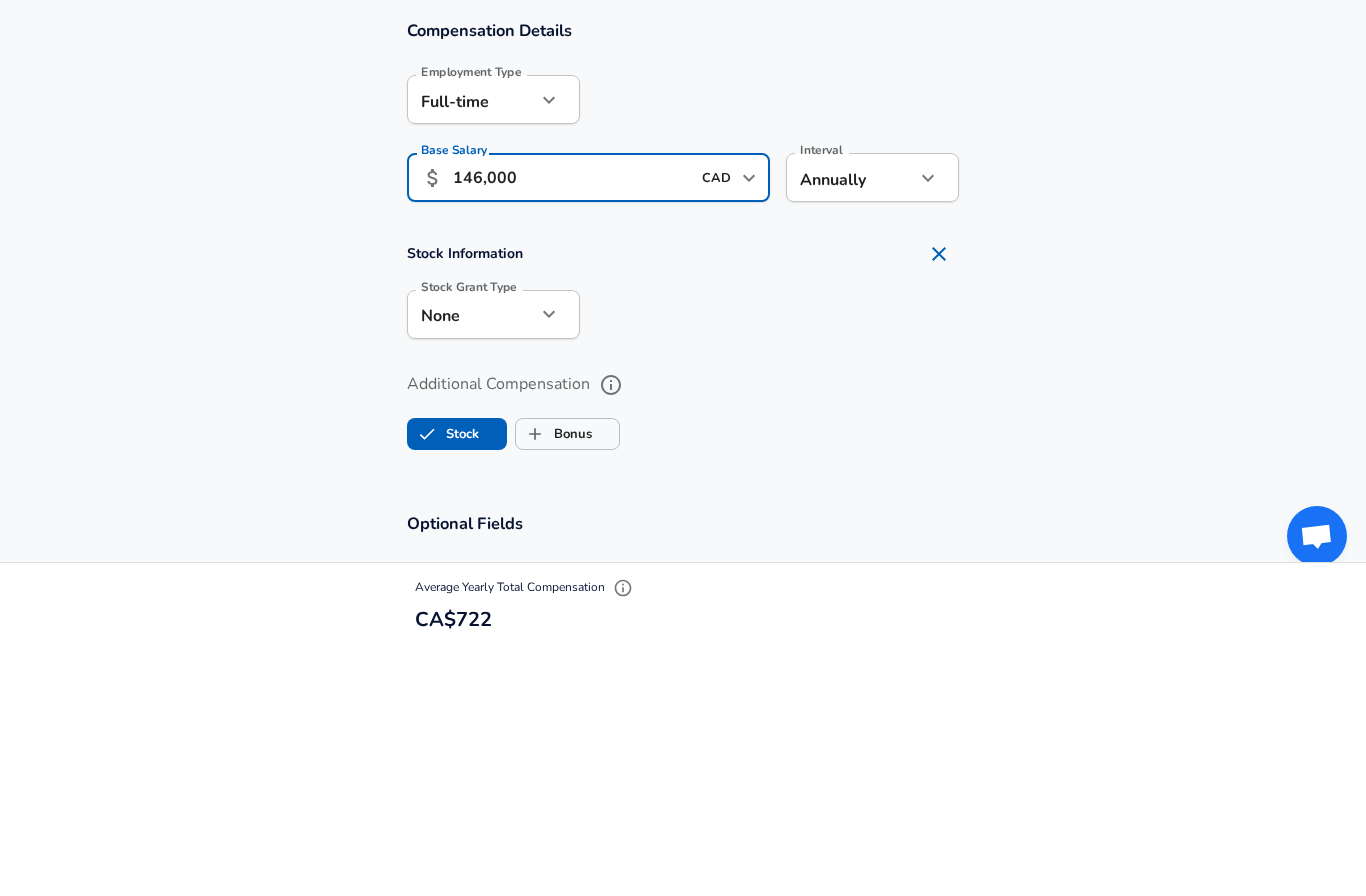 click on "Stock Information  Stock Grant Type None none Stock Grant Type" at bounding box center (683, 543) 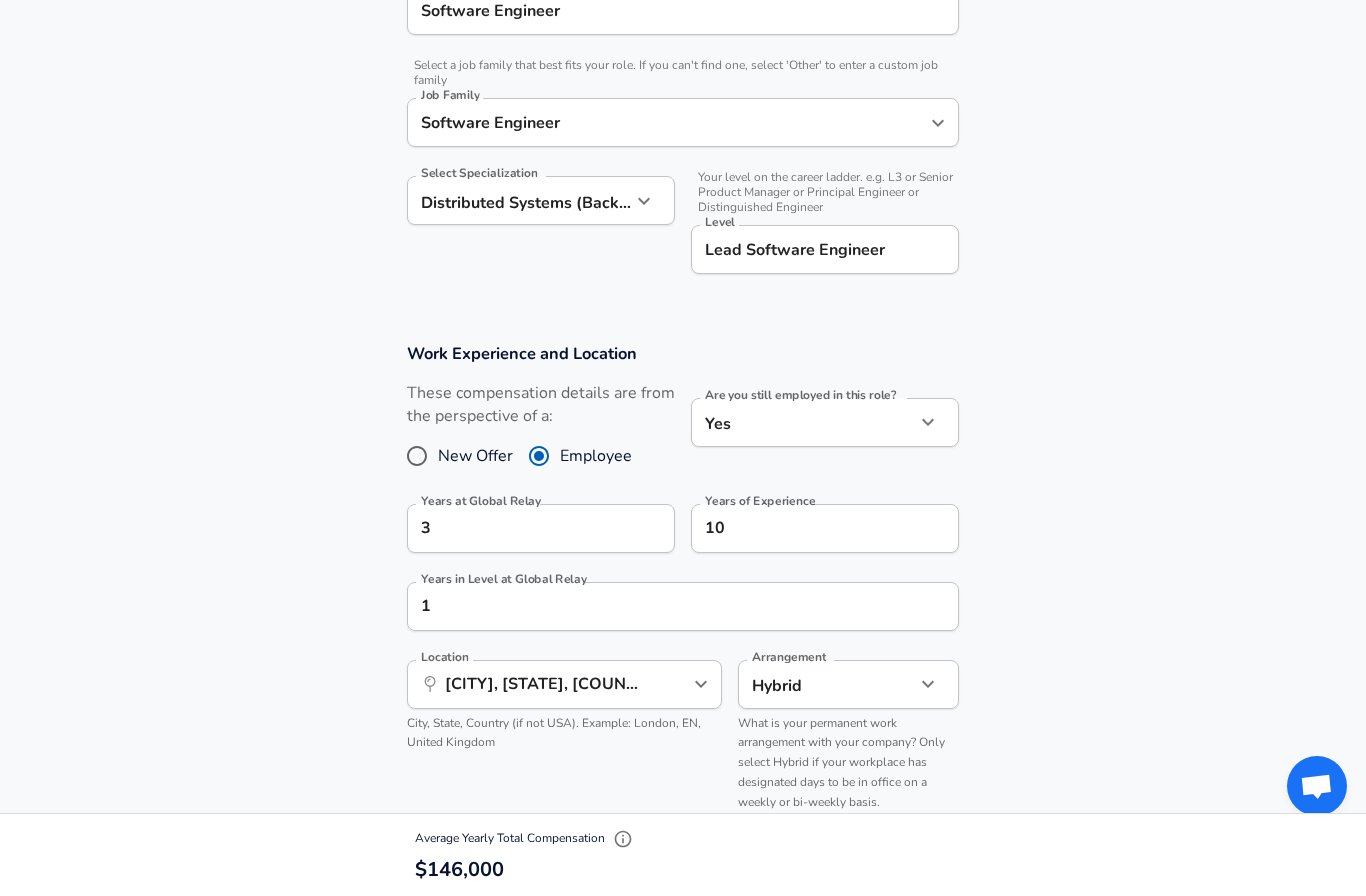 scroll, scrollTop: 568, scrollLeft: 0, axis: vertical 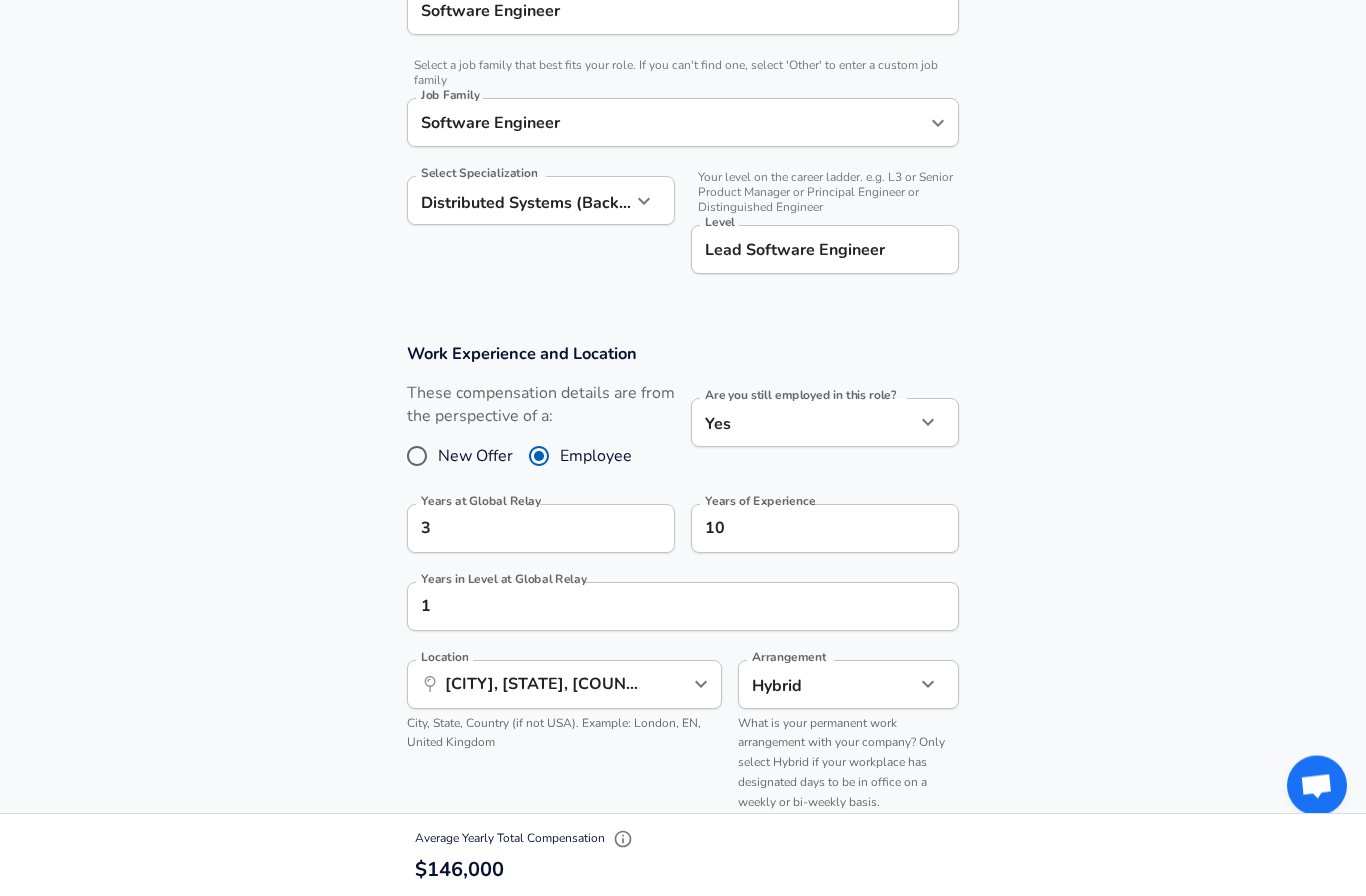 click on "Lead Software Engineer" at bounding box center [825, 250] 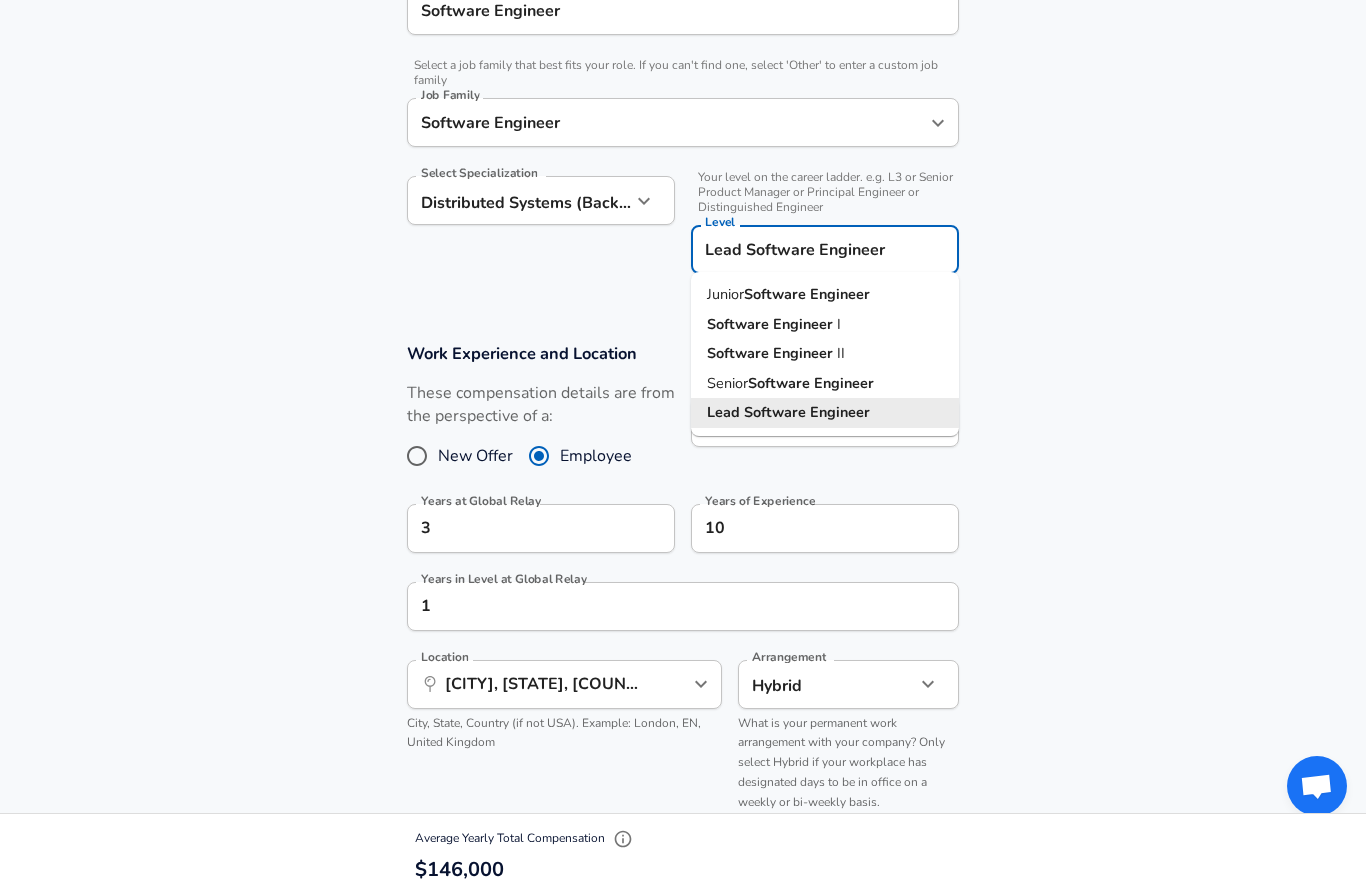 scroll, scrollTop: 568, scrollLeft: 0, axis: vertical 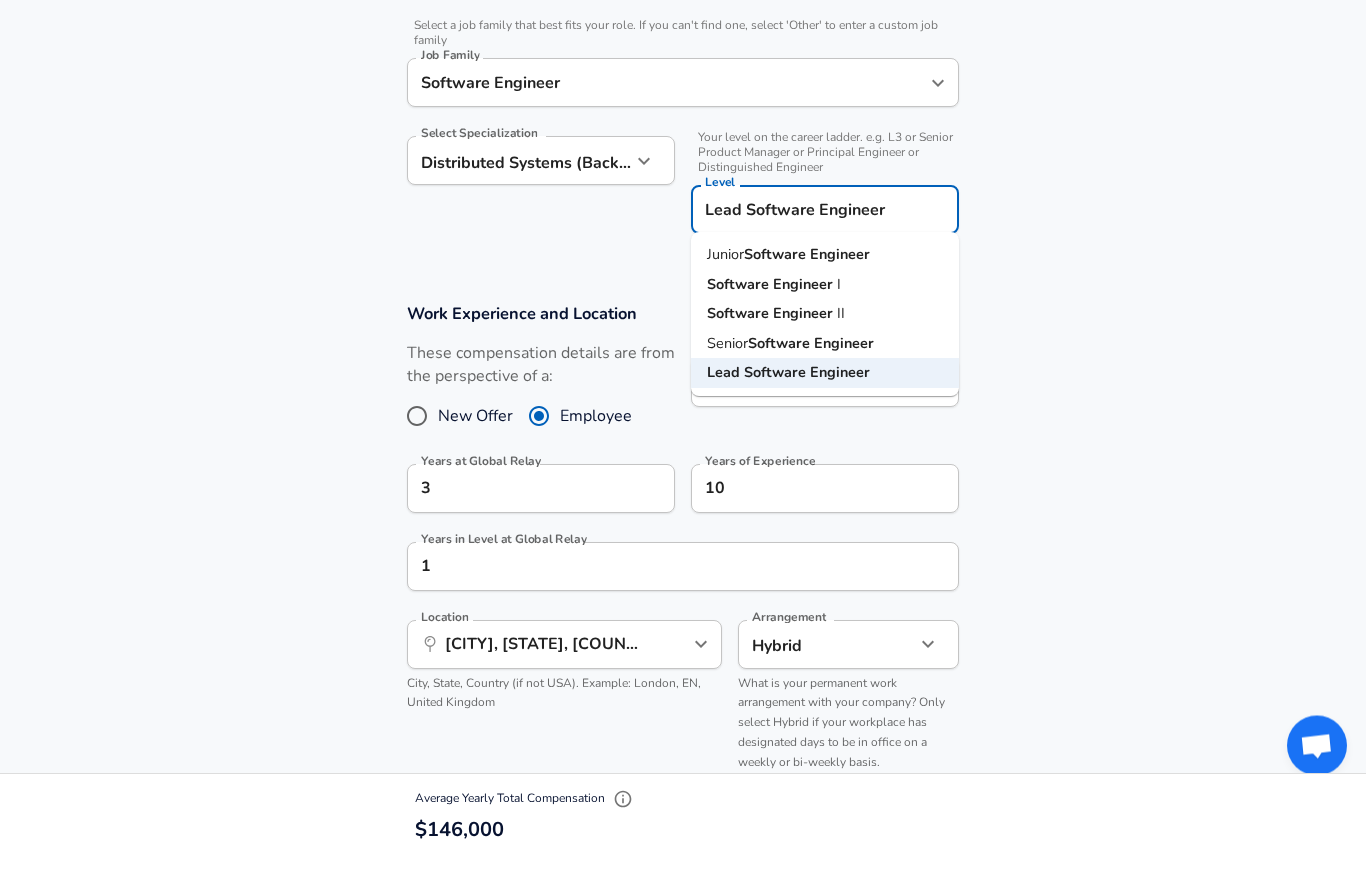 click on "Engineer" at bounding box center [844, 384] 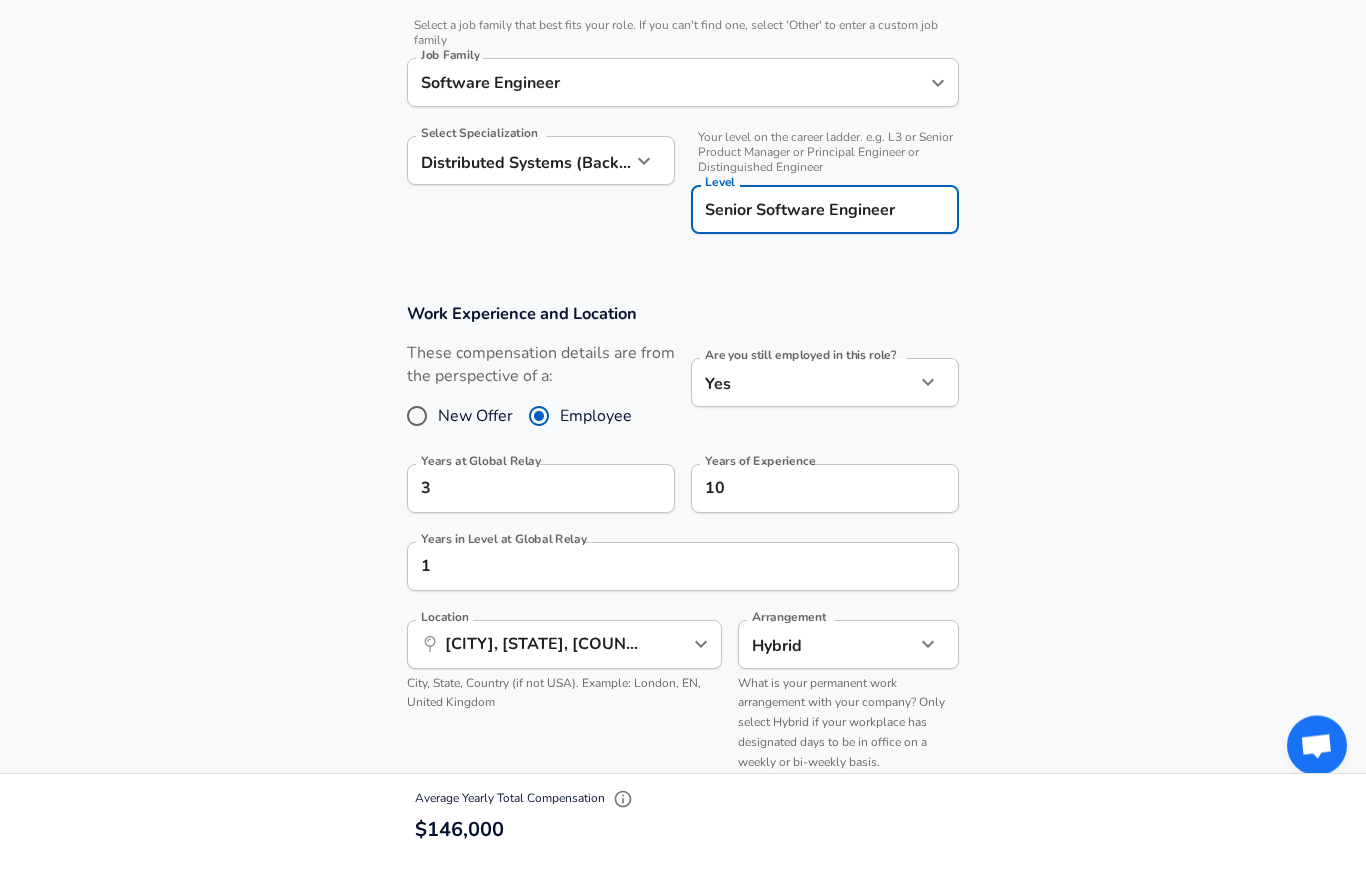 click on "Work Experience and Location These compensation details are from the perspective of a: New Offer Employee Are you still employed in this role? Yes yes Are you still employed in this role? Years at Global Relay 3 Years at Global Relay Years of Experience 10 Years of Experience Years in Level at Global Relay 1 Years in Level at Global Relay Location ​ [CITY], [STATE], [COUNTRY] Location    City, State, Country (if not USA). Example: London, EN, United Kingdom Arrangement Hybrid hybrid Arrangement   What is your permanent work arrangement with your company? Only select Hybrid if your workplace has designated days to be in office on a weekly or bi-weekly basis." at bounding box center (683, 587) 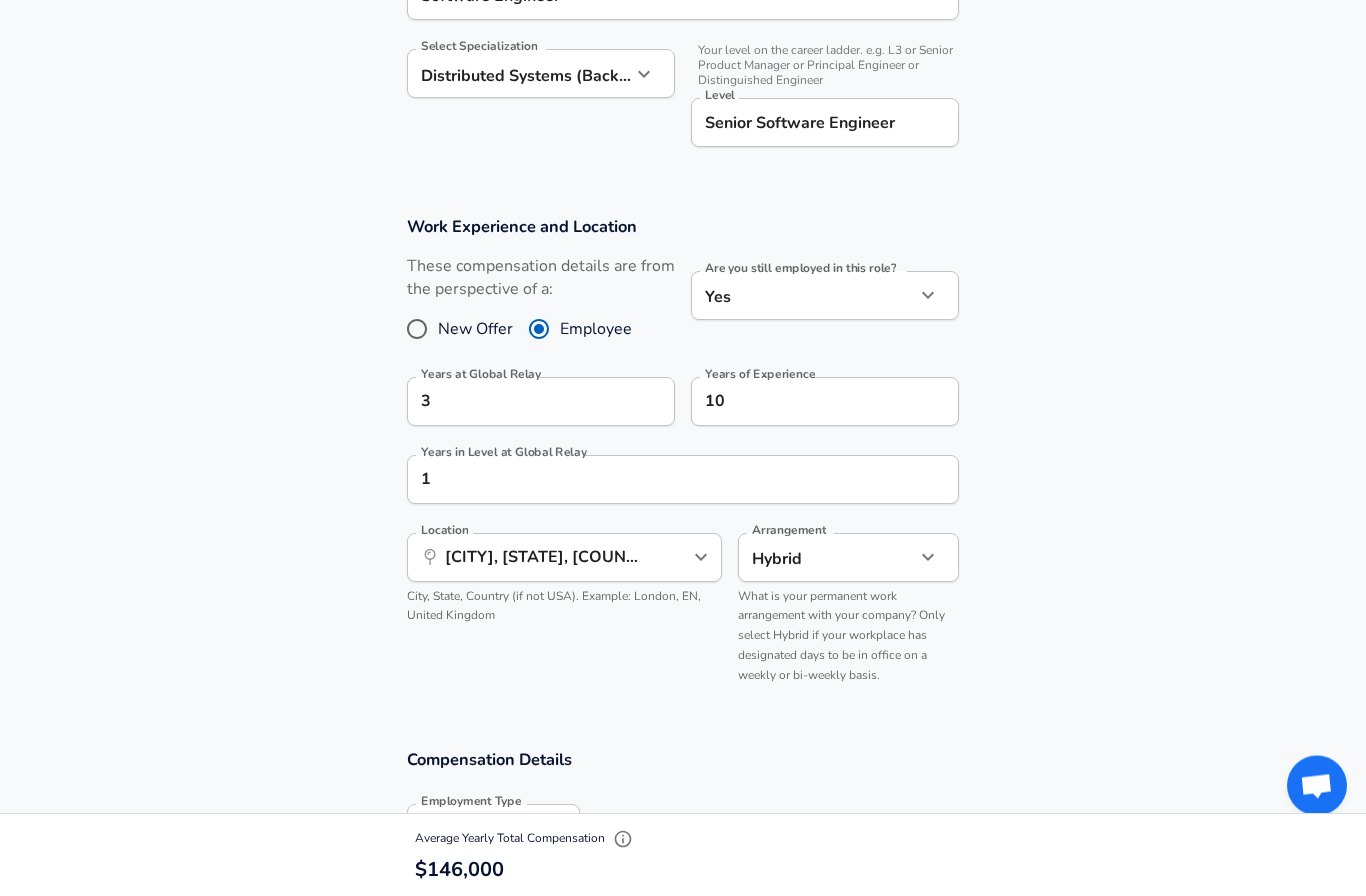 scroll, scrollTop: 1053, scrollLeft: 0, axis: vertical 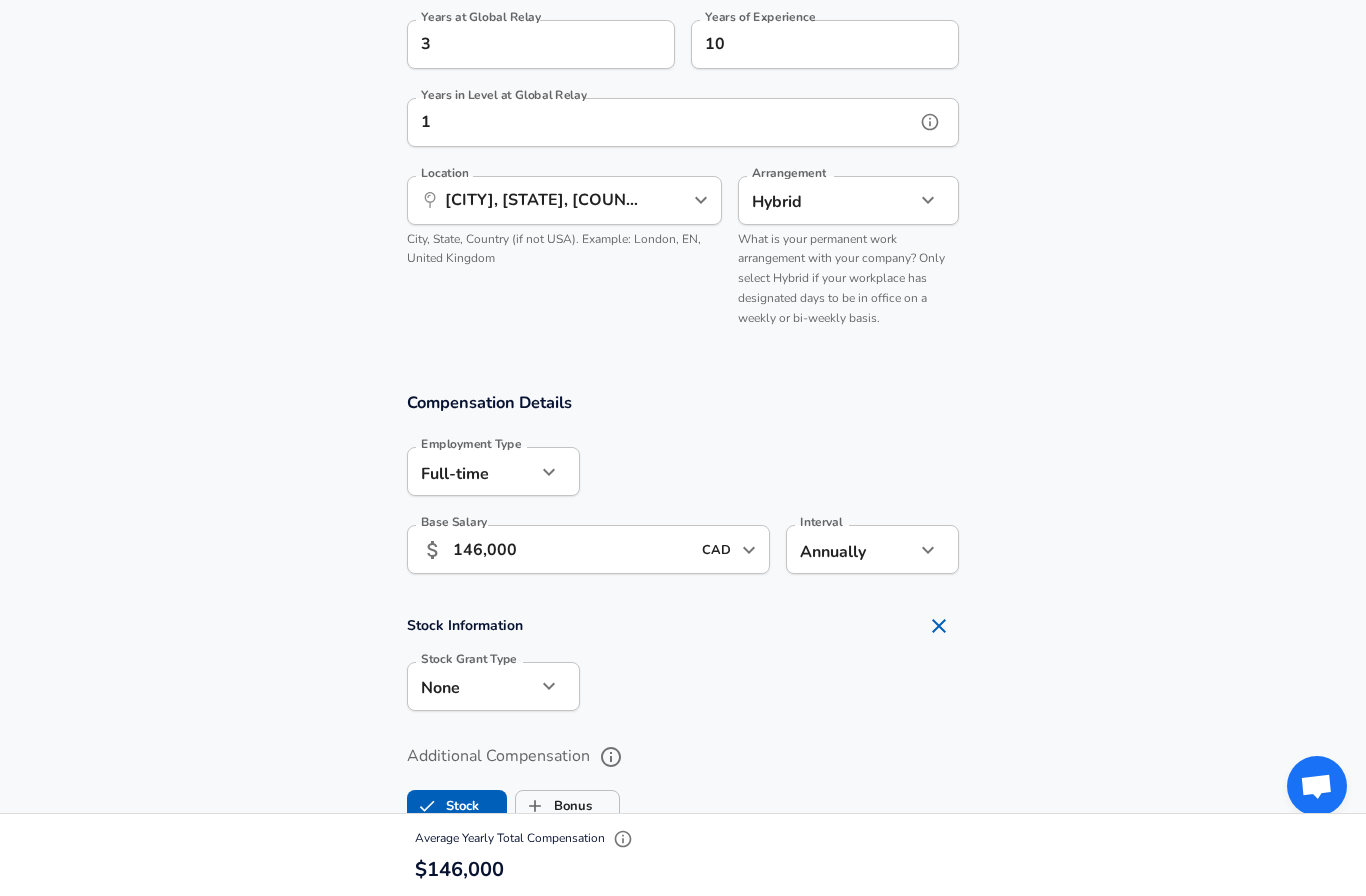 click on "1" at bounding box center [661, 122] 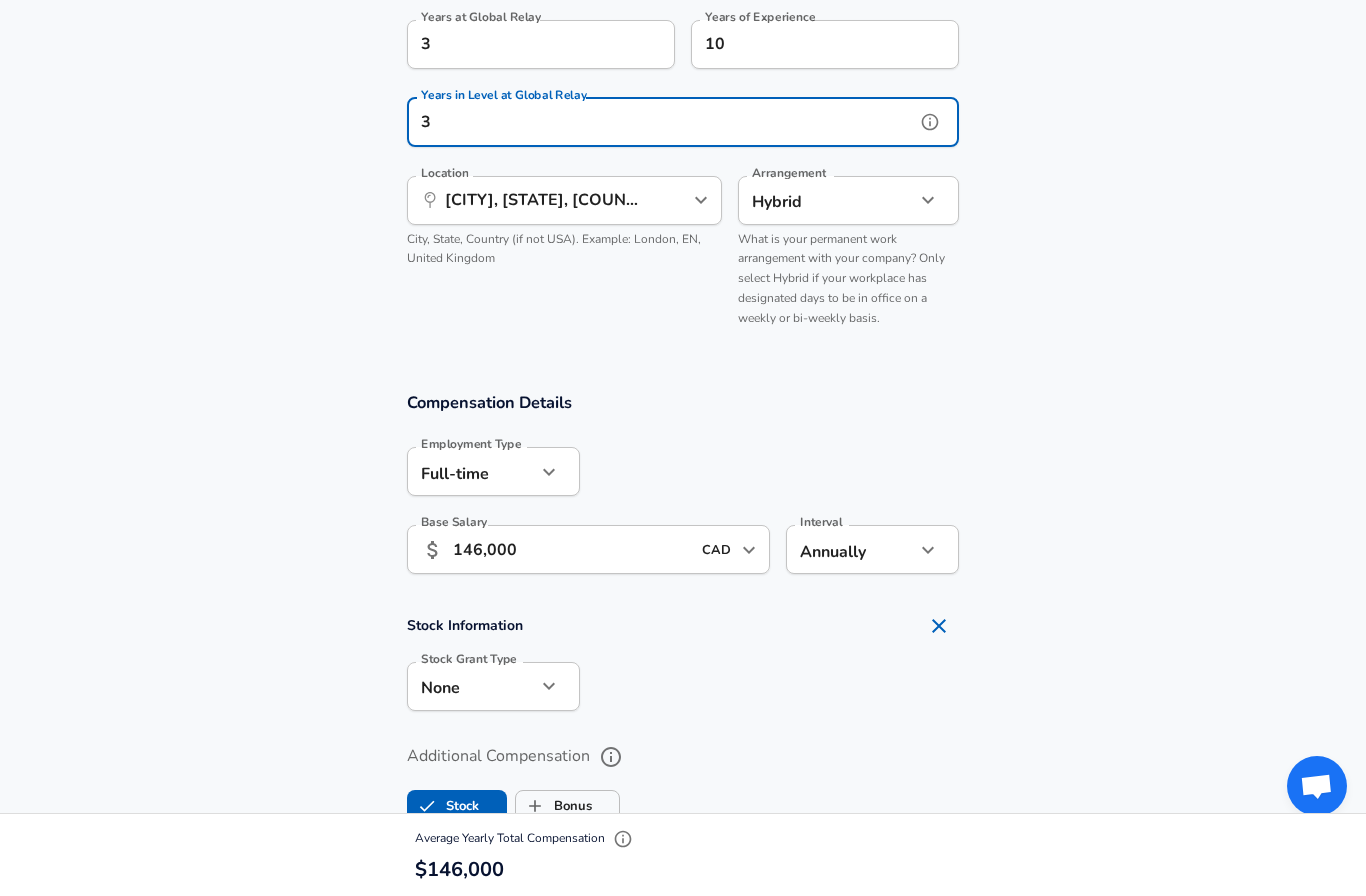type on "3" 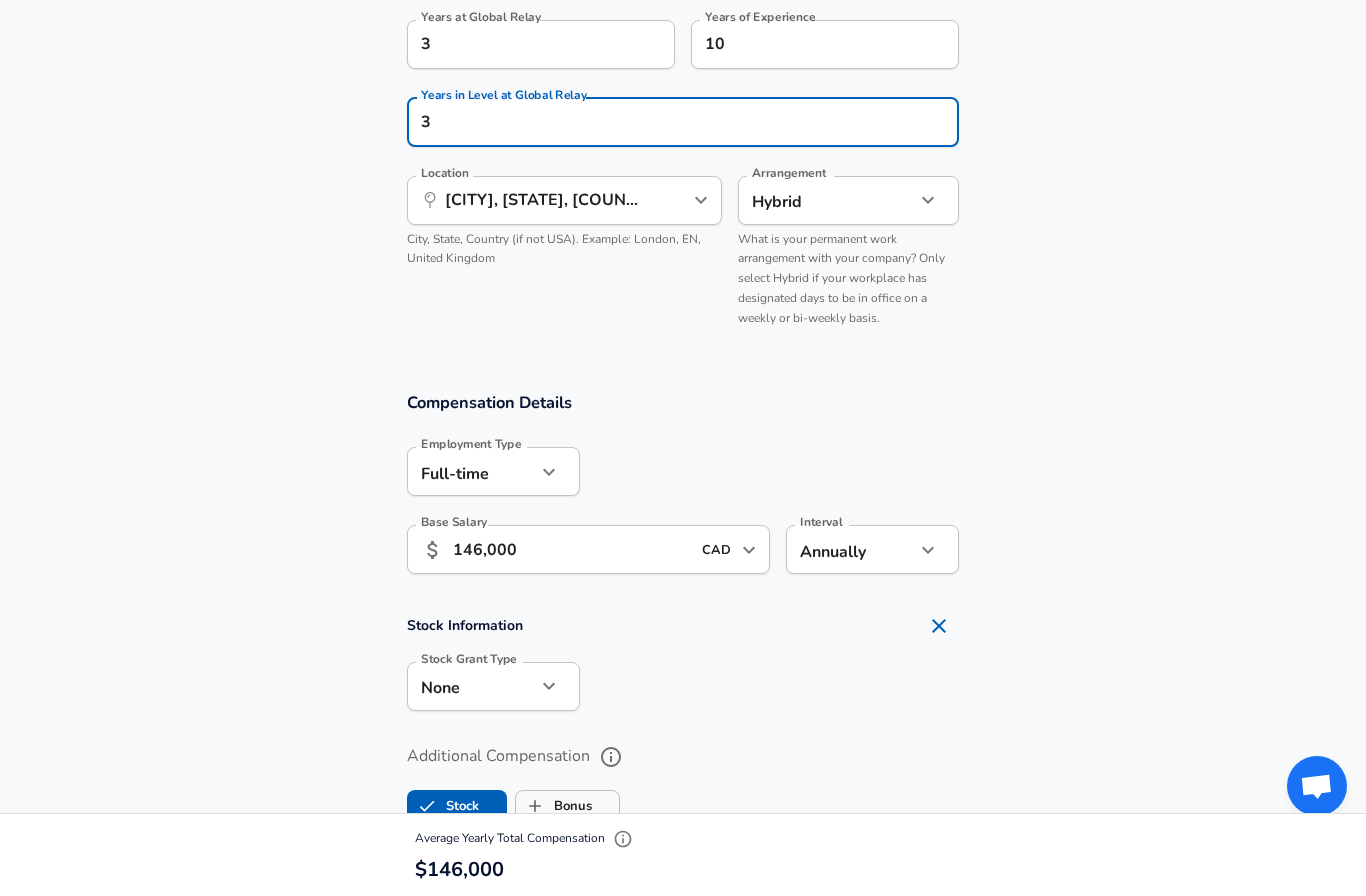click on "Work Experience and Location These compensation details are from the perspective of a: New Offer Employee Are you still employed in this role? Yes yes Are you still employed in this role? Years at Global Relay 3 Years at Global Relay Years of Experience 10 Years of Experience Years in Level at Global Relay 3 Years in Level at Global Relay Location ​ [CITY], [STATE], [COUNTRY] Location    City, State, Country (if not USA). Example: London, EN, United Kingdom Arrangement Hybrid hybrid Arrangement   What is your permanent work arrangement with your company? Only select Hybrid if your workplace has designated days to be in office on a weekly or bi-weekly basis." at bounding box center [683, 102] 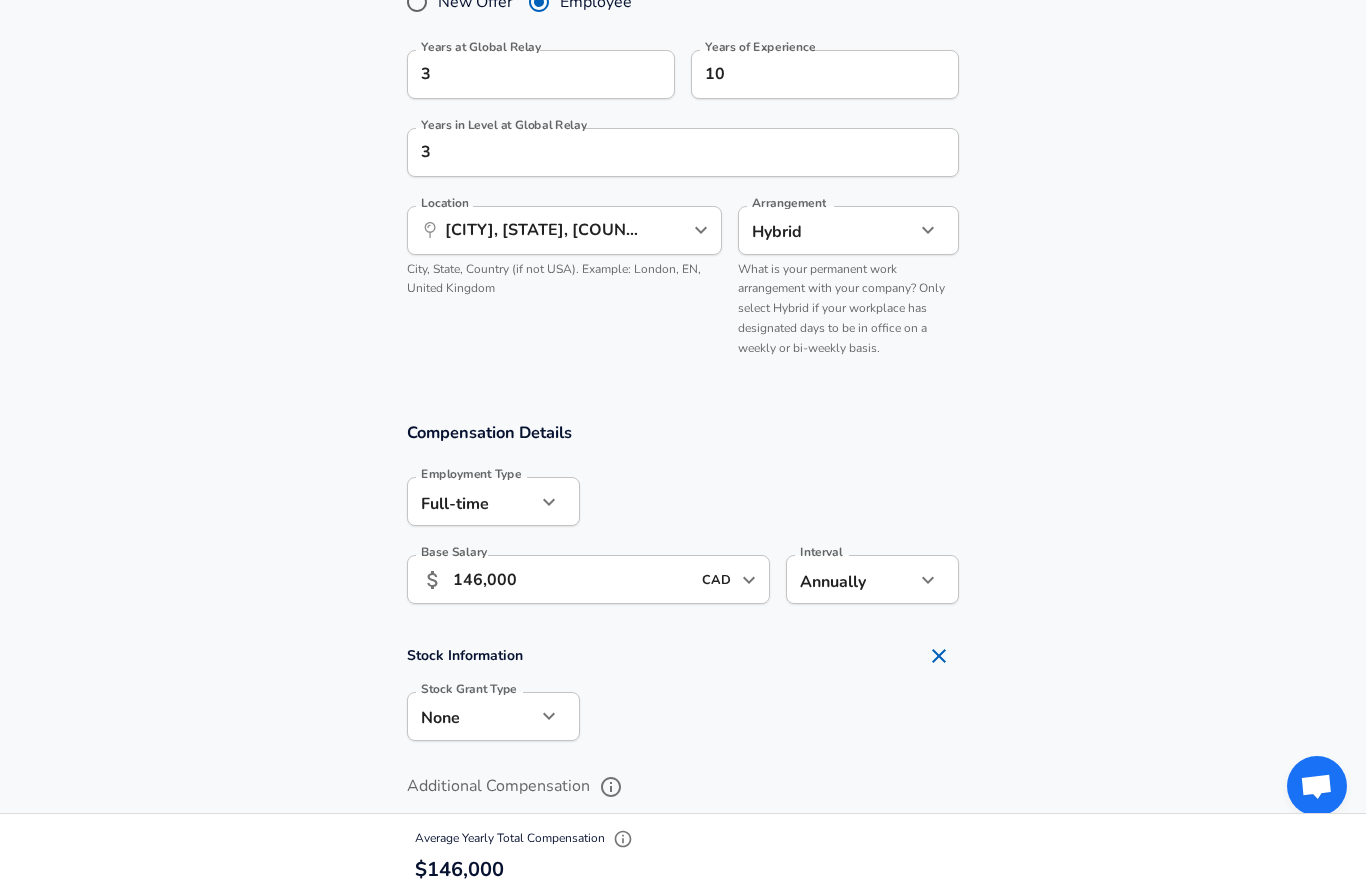 scroll, scrollTop: 1024, scrollLeft: 0, axis: vertical 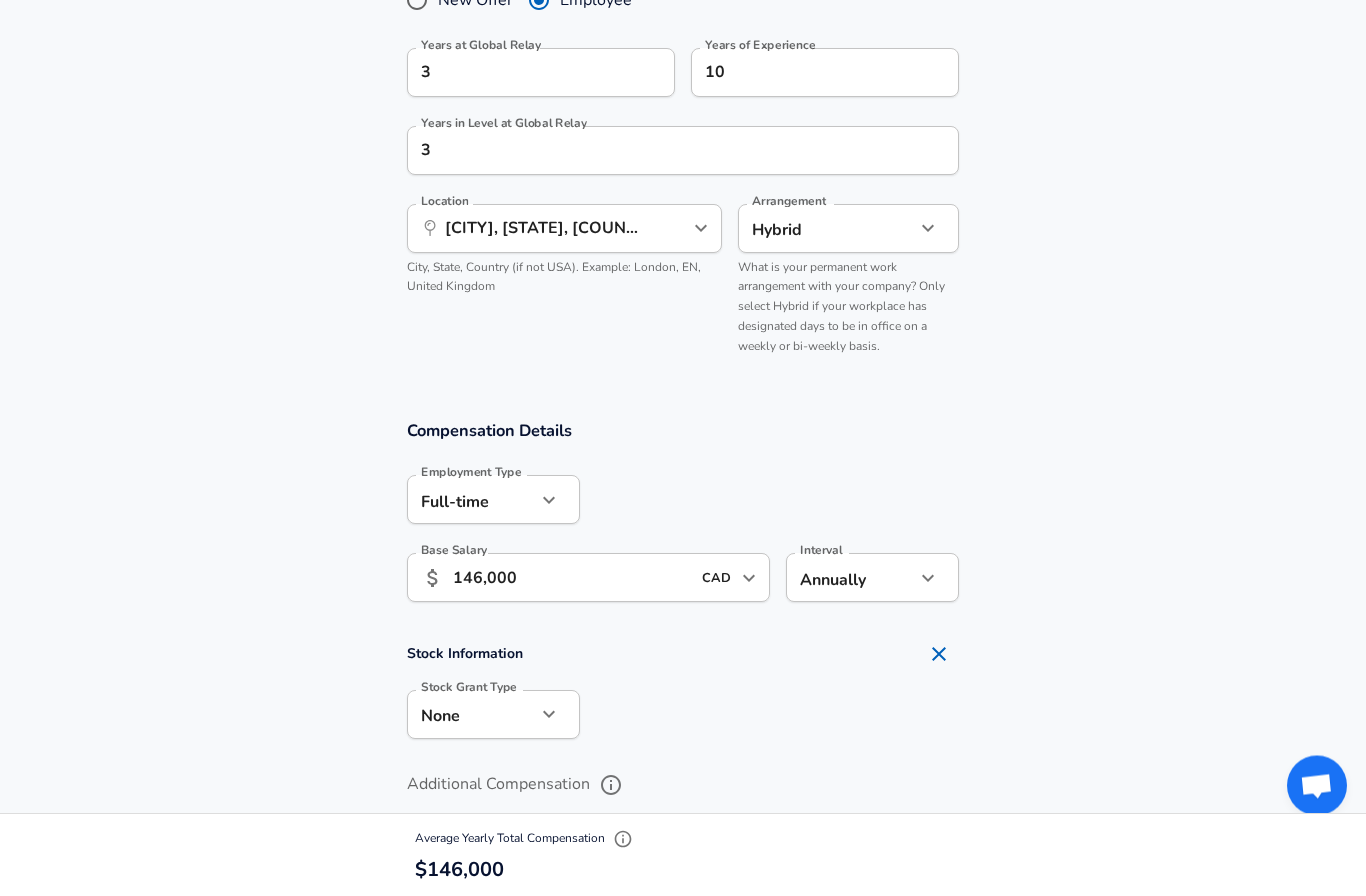 click on "146,000" at bounding box center [571, 578] 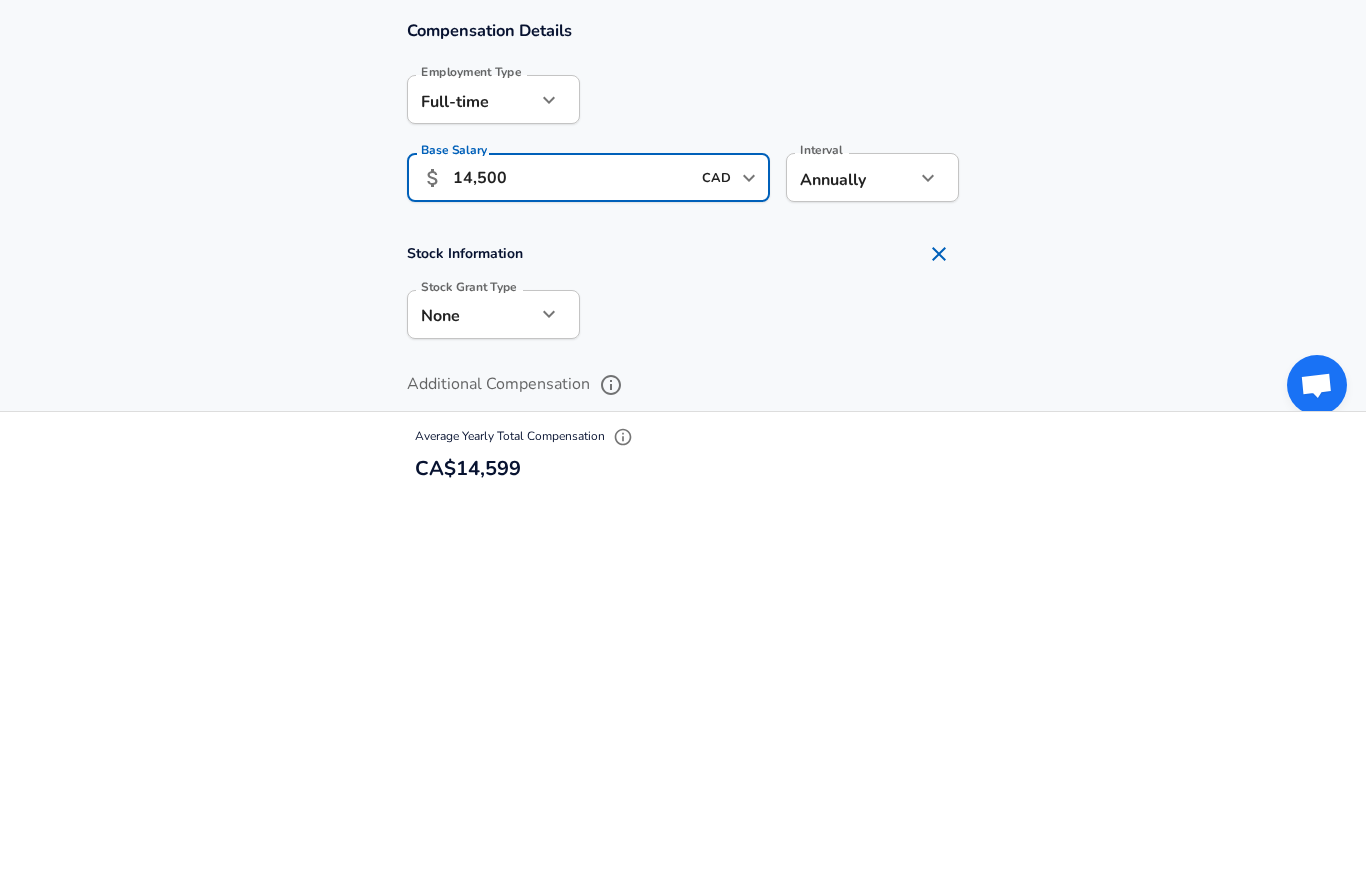 type on "145,000" 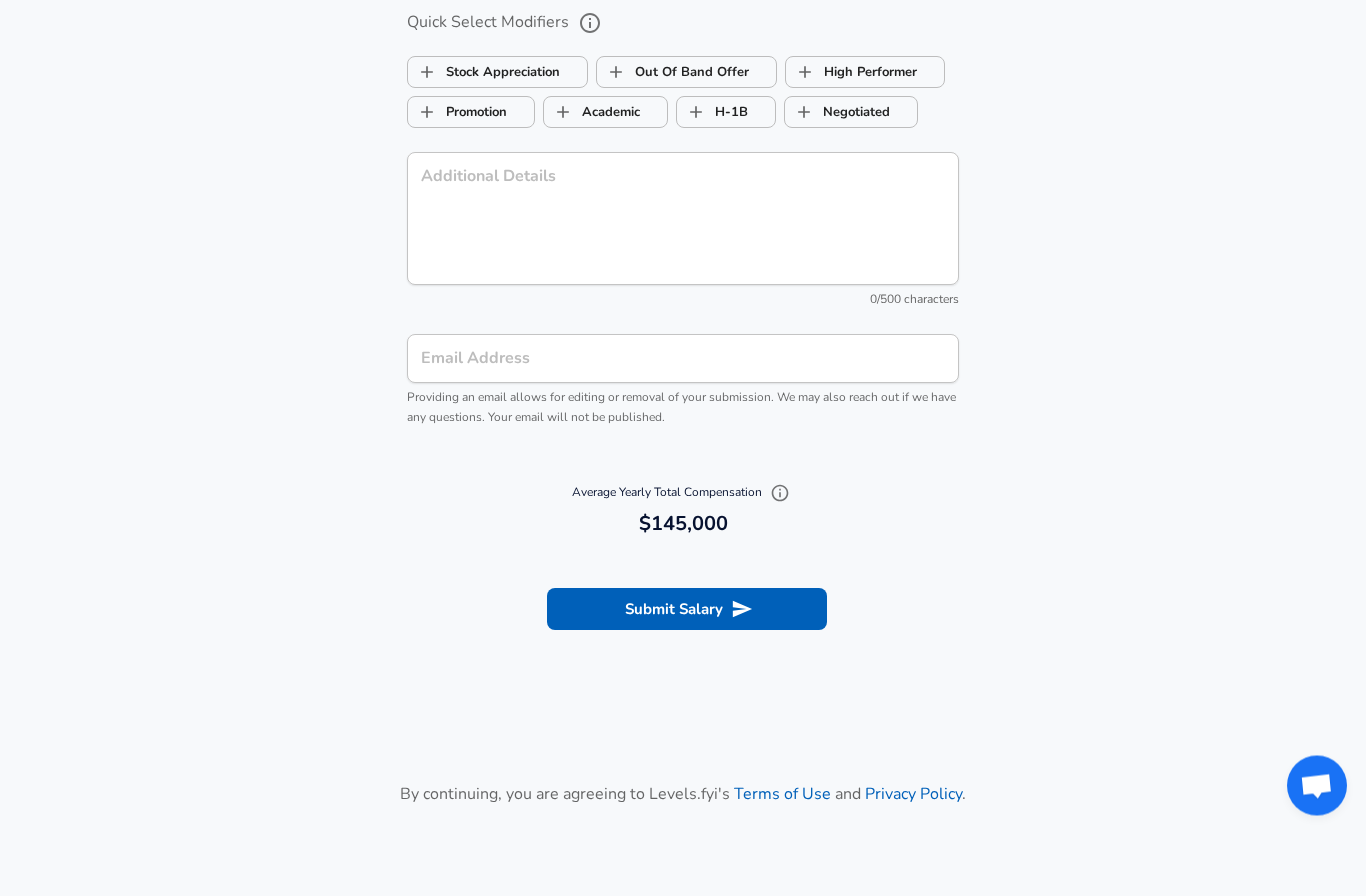scroll, scrollTop: 2226, scrollLeft: 0, axis: vertical 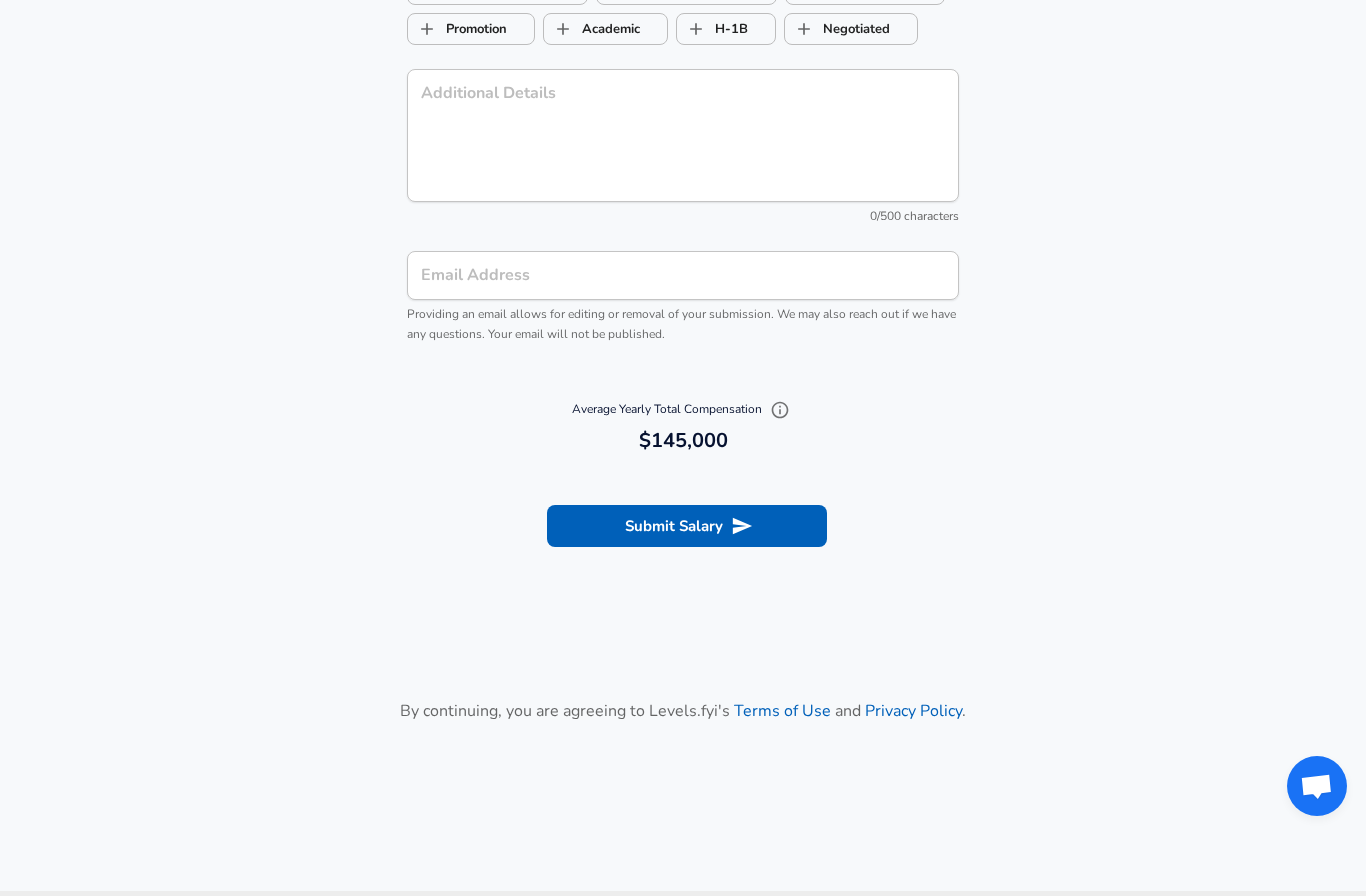 click on "Submit Salary" at bounding box center [687, 526] 